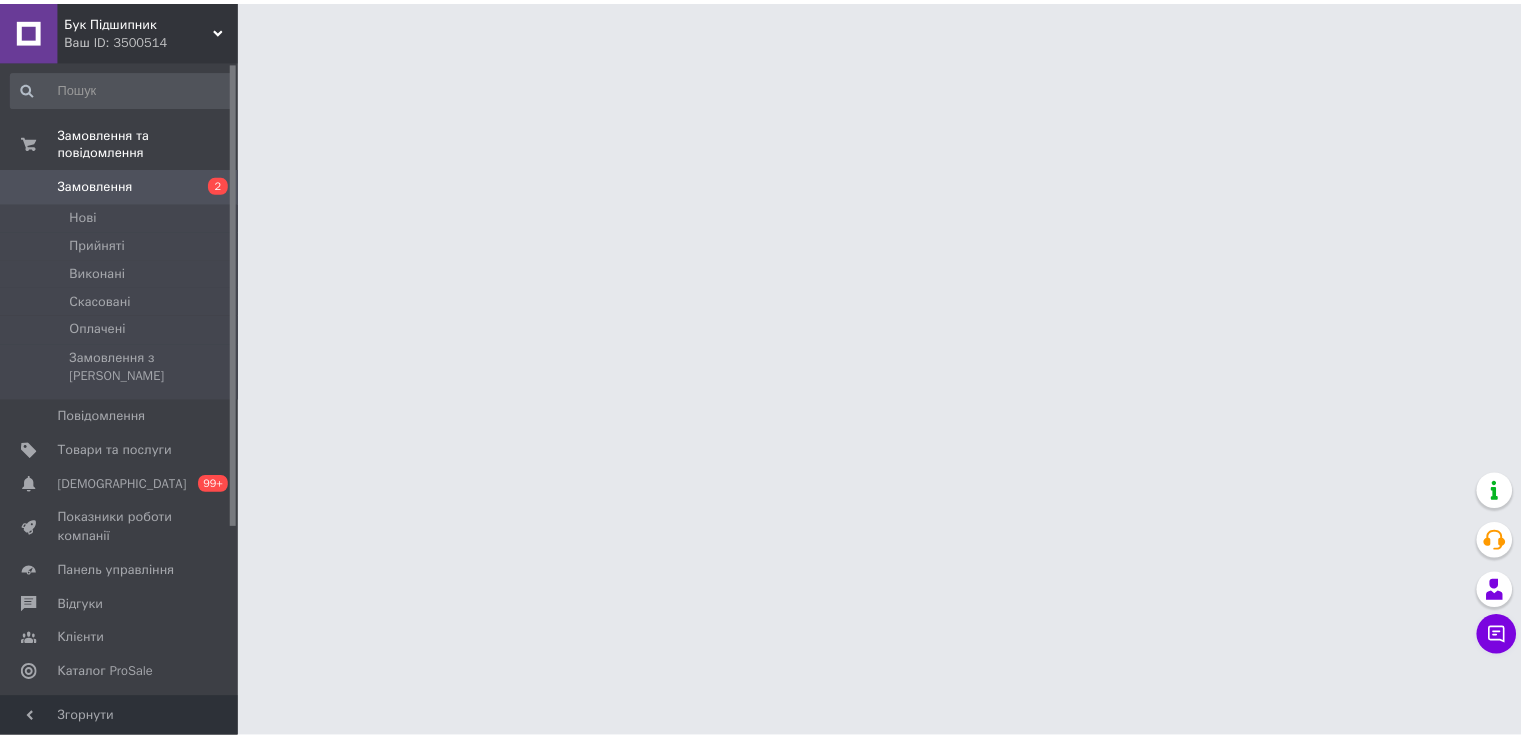 scroll, scrollTop: 0, scrollLeft: 0, axis: both 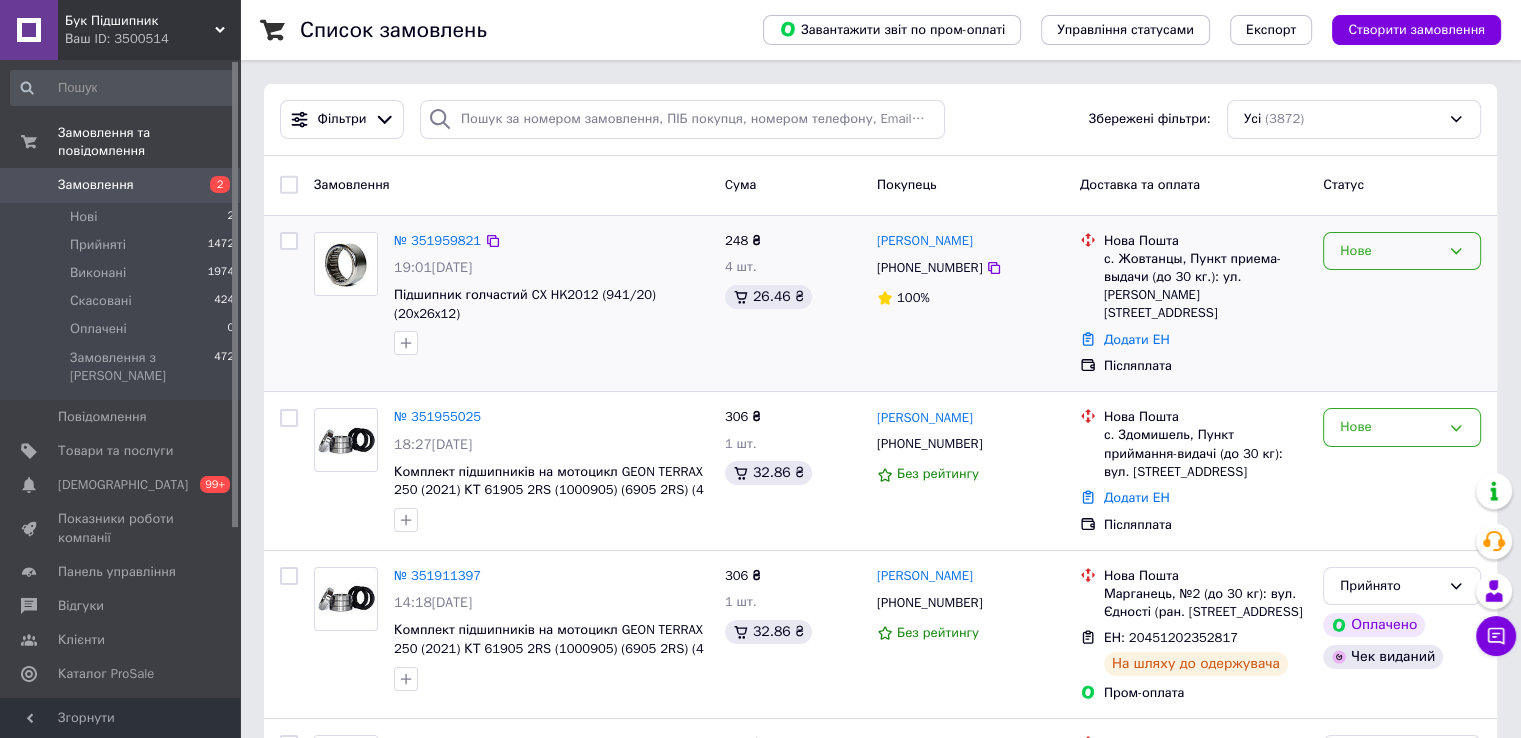 click on "Нове" at bounding box center (1390, 251) 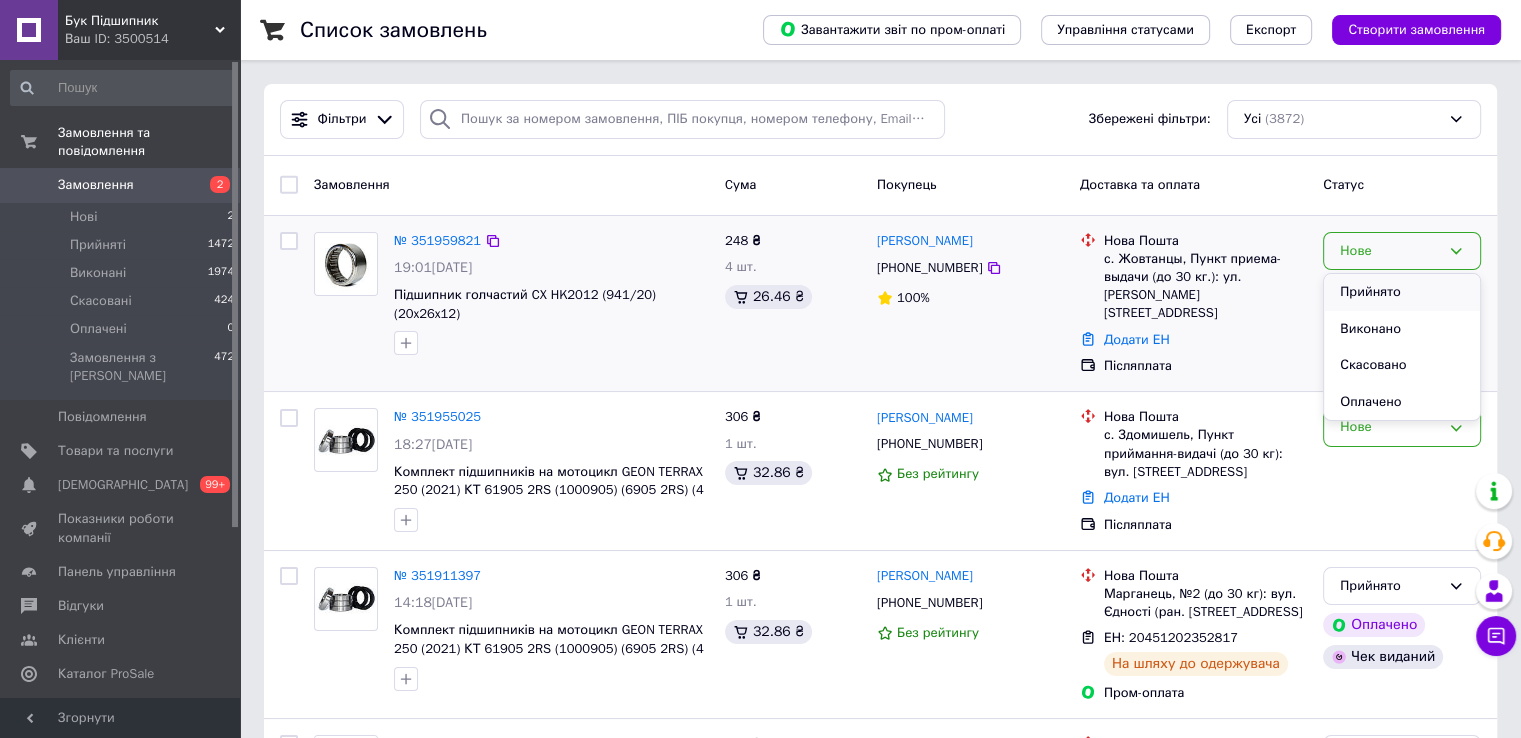 click on "Прийнято" at bounding box center (1402, 292) 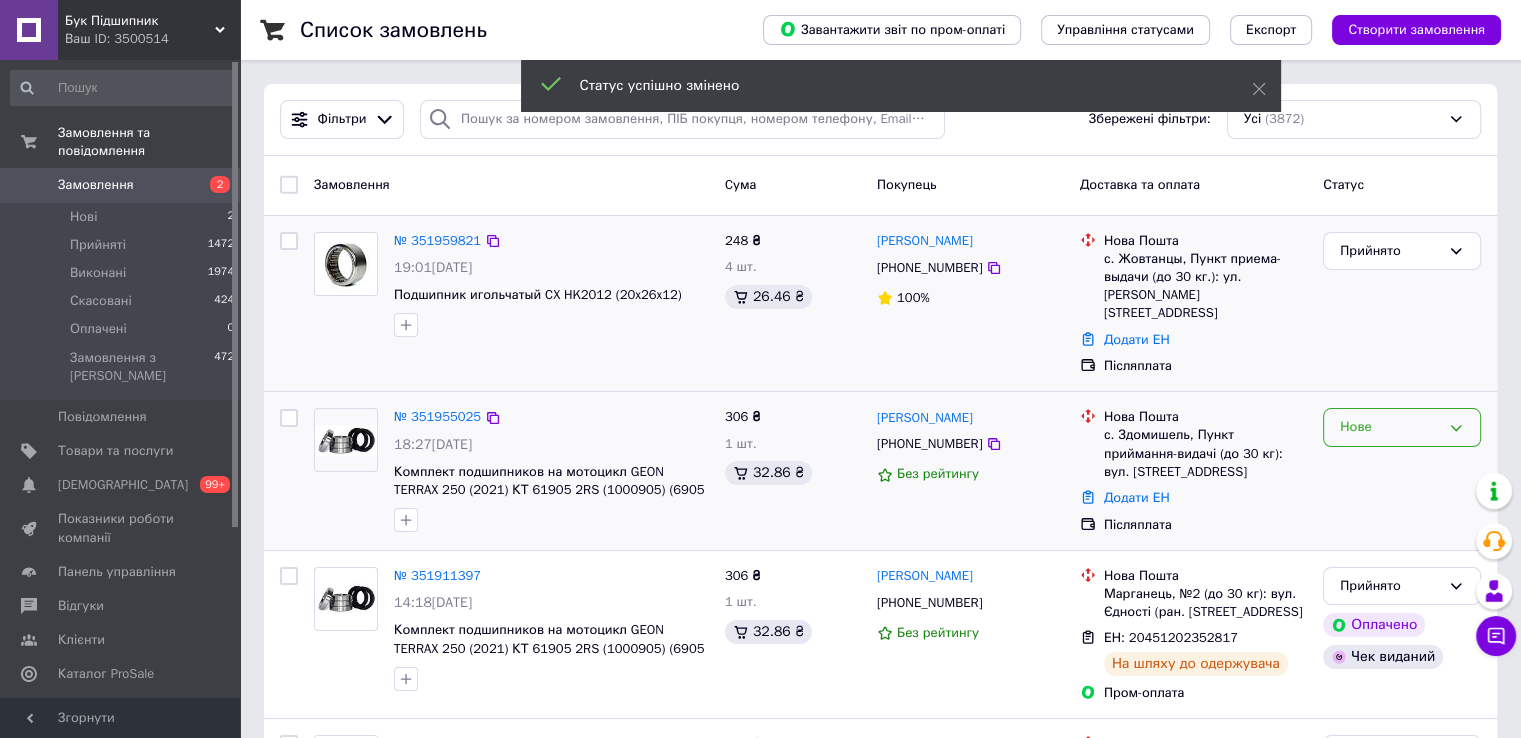 click on "Нове" at bounding box center [1390, 427] 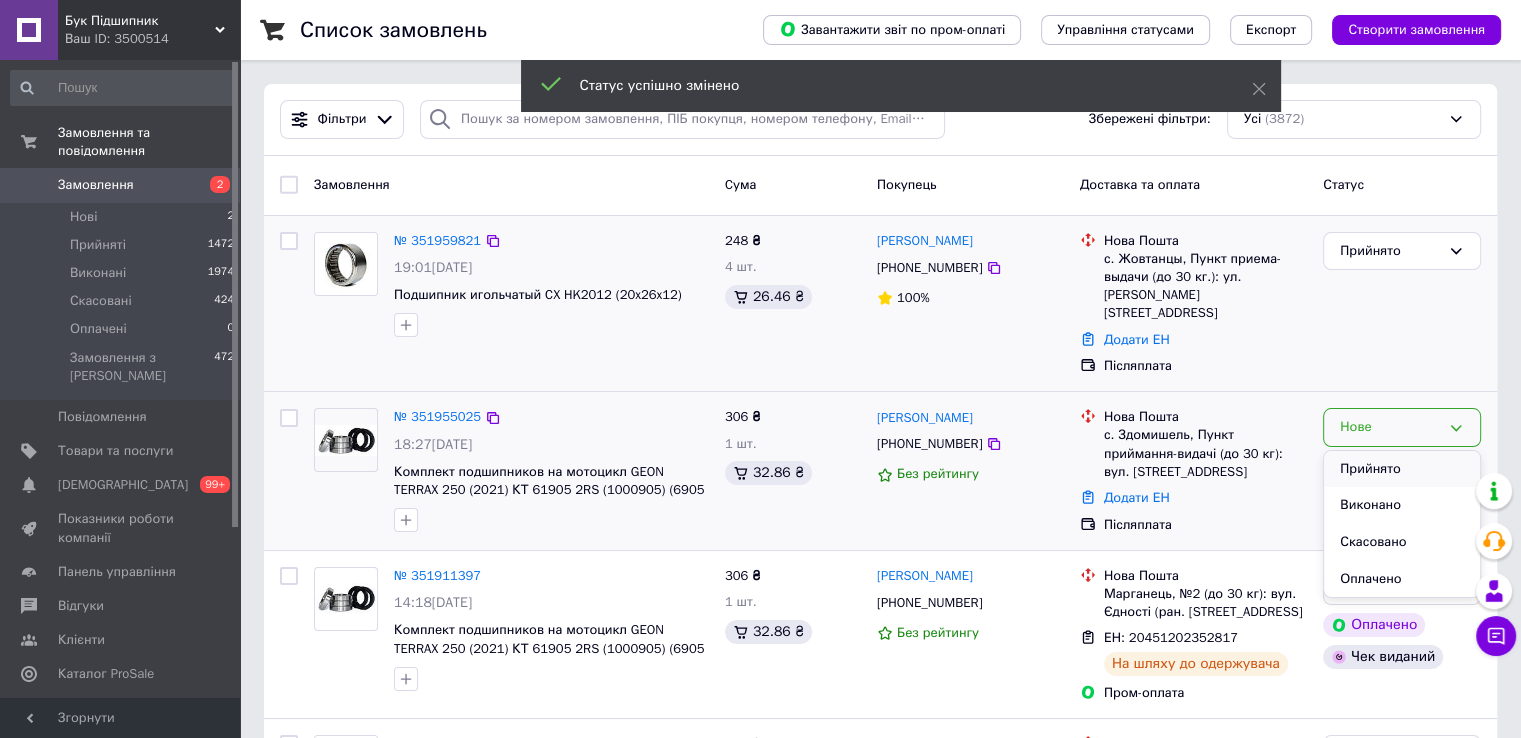 click on "Прийнято" at bounding box center (1402, 469) 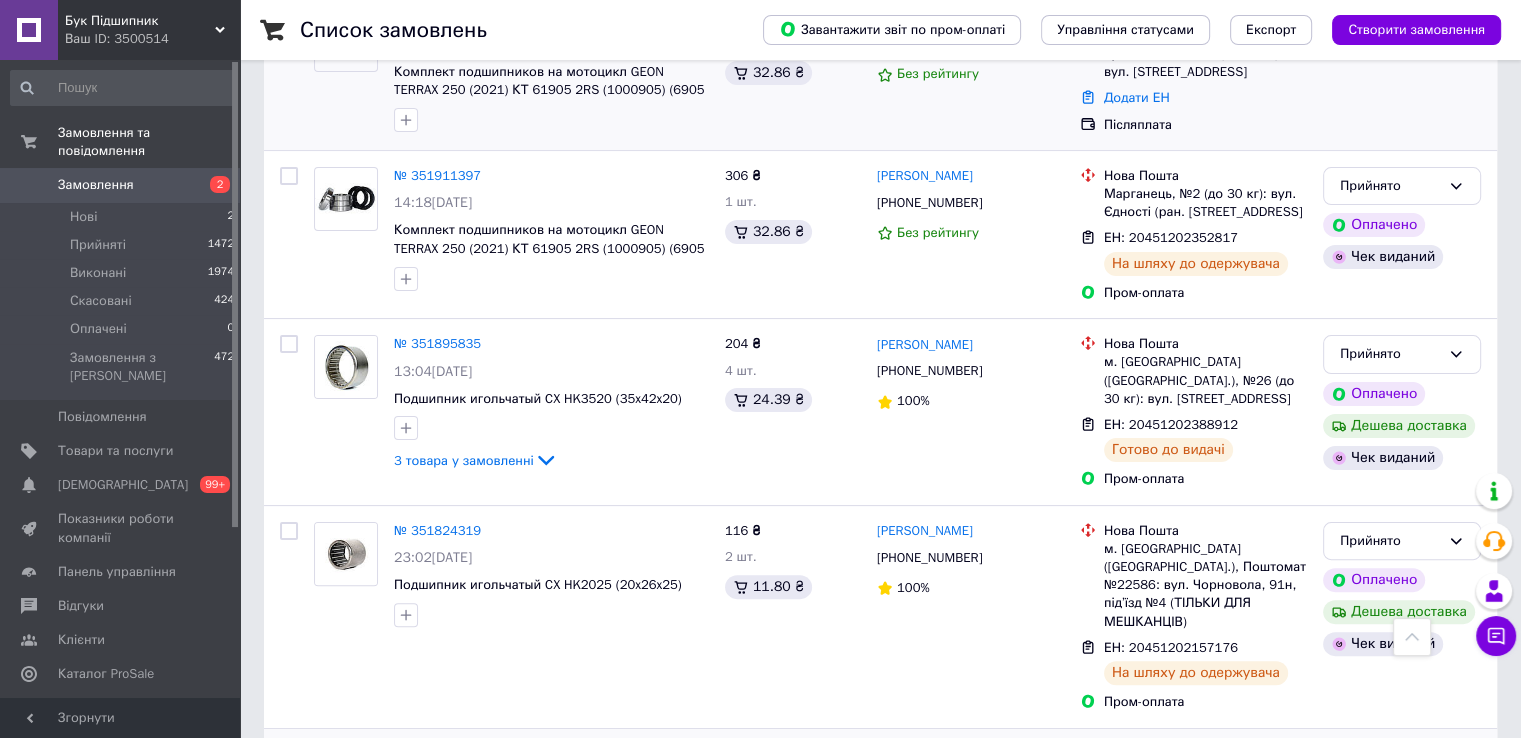 scroll, scrollTop: 0, scrollLeft: 0, axis: both 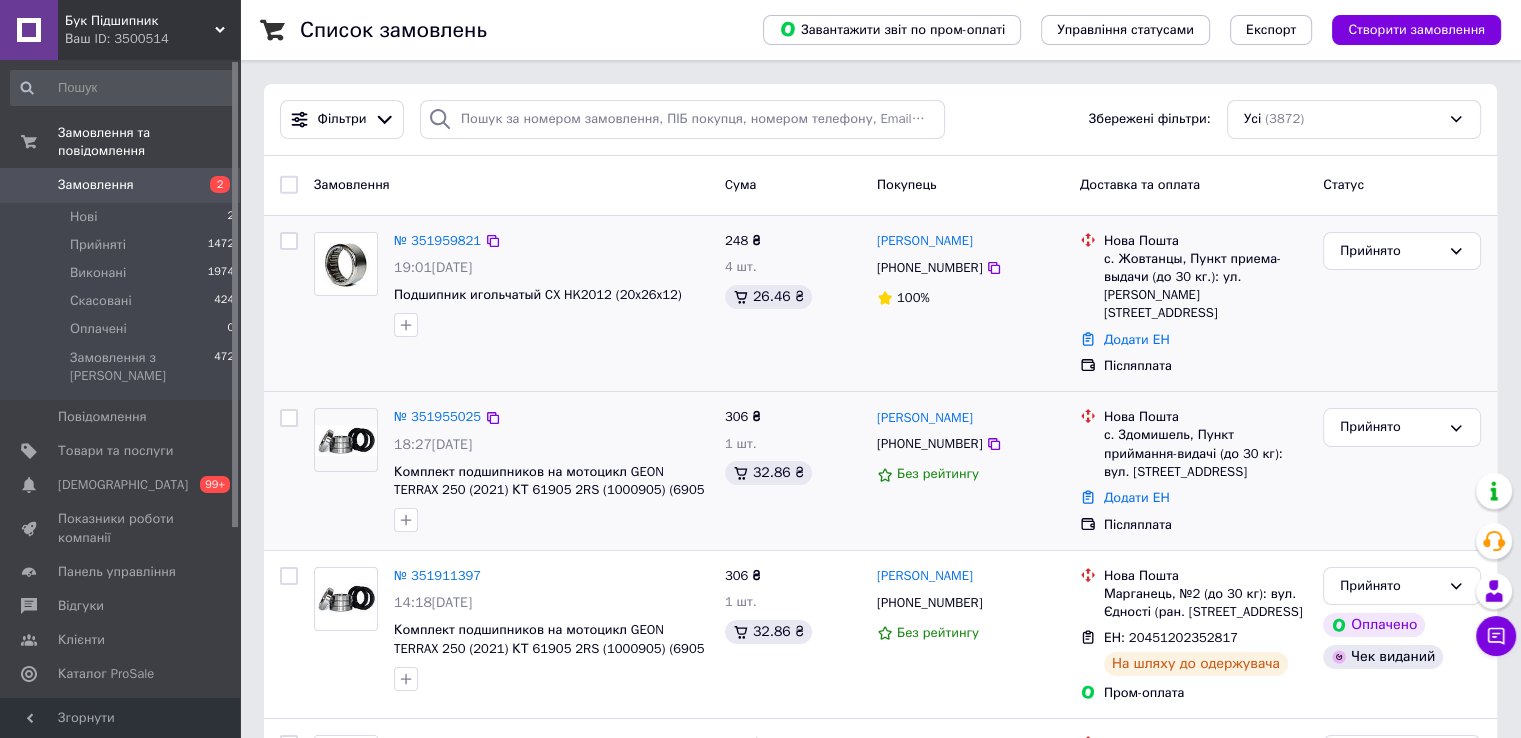 drag, startPoint x: 425, startPoint y: 386, endPoint x: 524, endPoint y: 385, distance: 99.00505 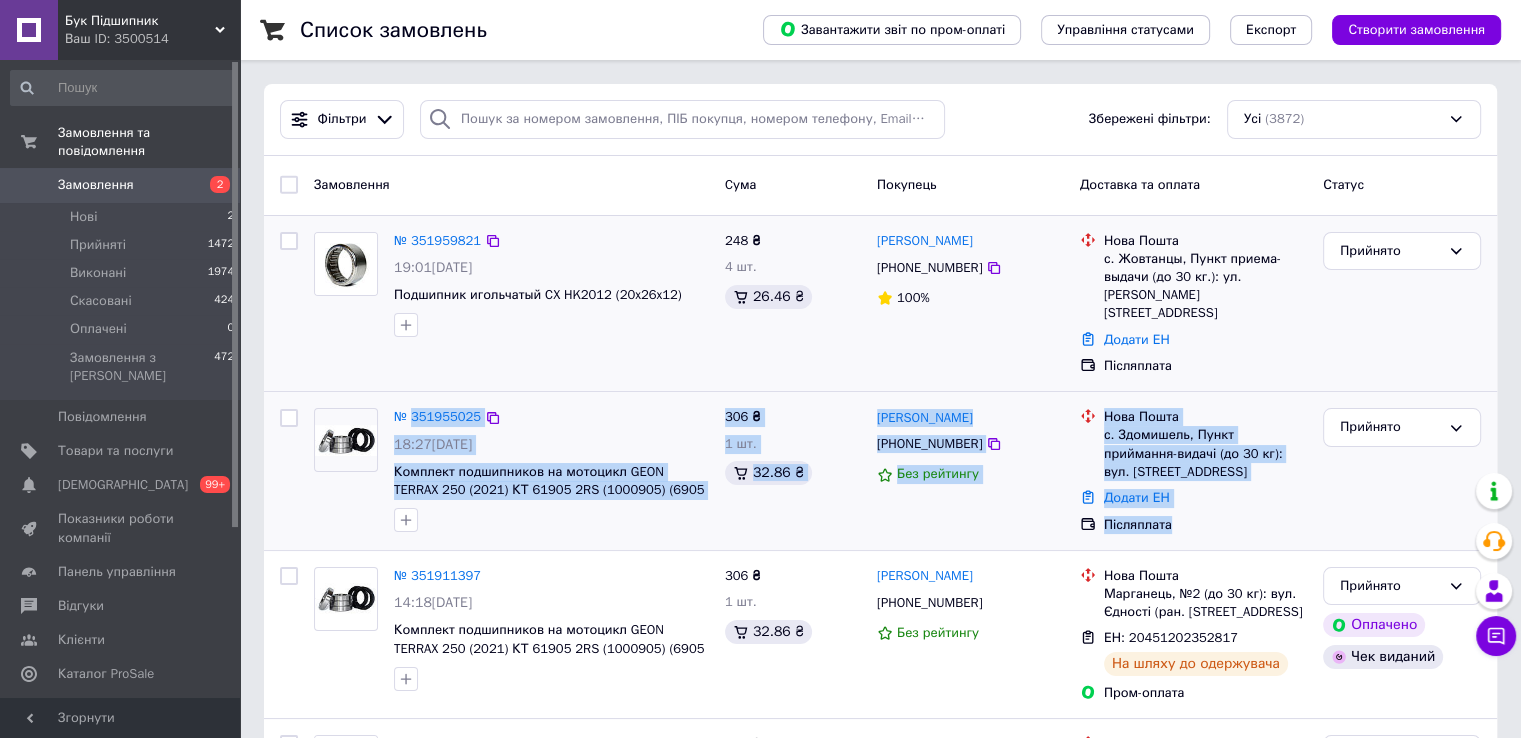 drag, startPoint x: 416, startPoint y: 389, endPoint x: 1256, endPoint y: 497, distance: 846.9144 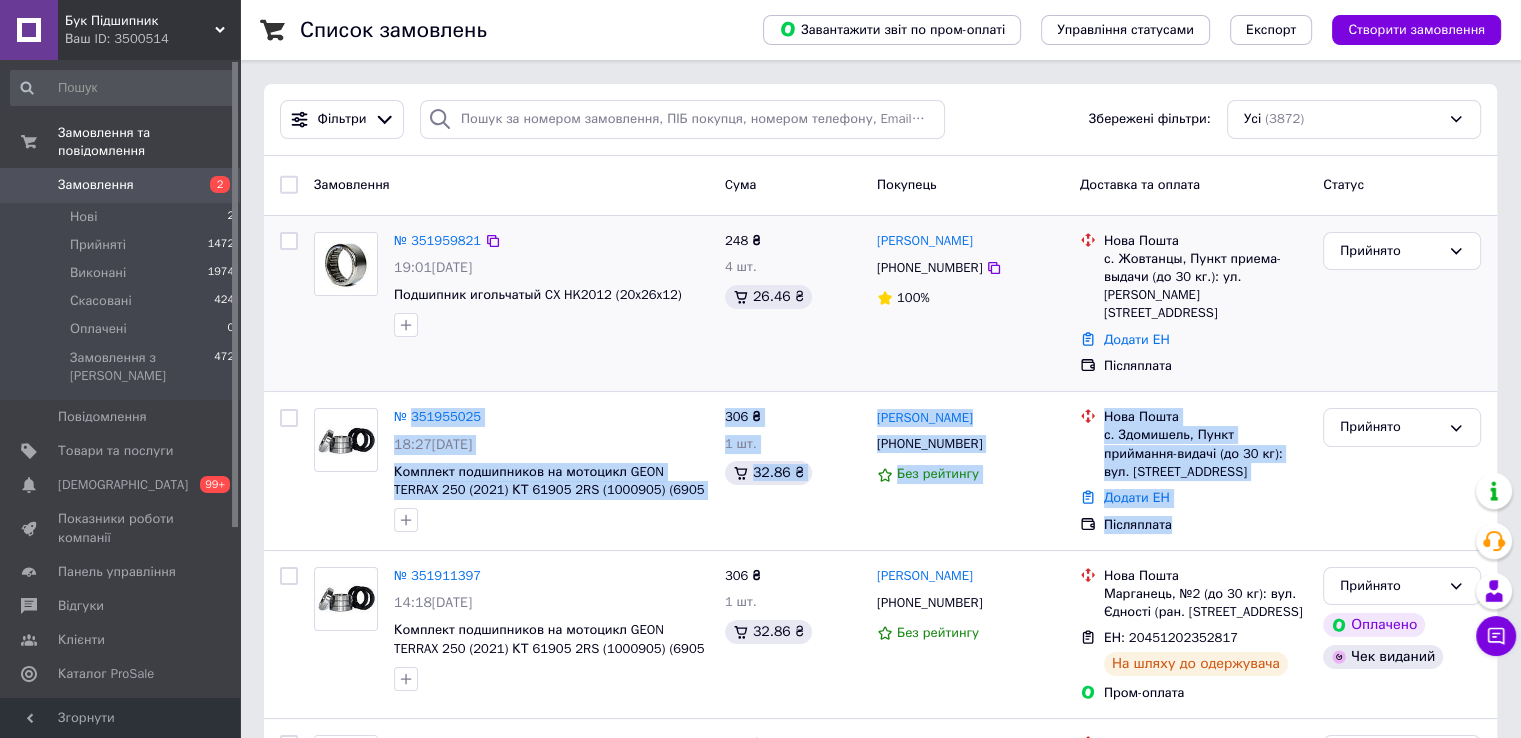 copy on "351955025 18:27[DATE] Комплект подшипников на мотоцикл GEON TERRAX 250 (2021) КТ 61905 2RS (1000905) (6905 2RS) (4 шт.) и сальники 306 ₴ 1 шт. 32.86 ₴ [PERSON_NAME] [PHONE_NUMBER] Без рейтингу Нова Пошта с. Здомишель, Пункт приймання-видачі (до 30 кг): вул. [STREET_ADDRESS] Додати ЕН Післяплата" 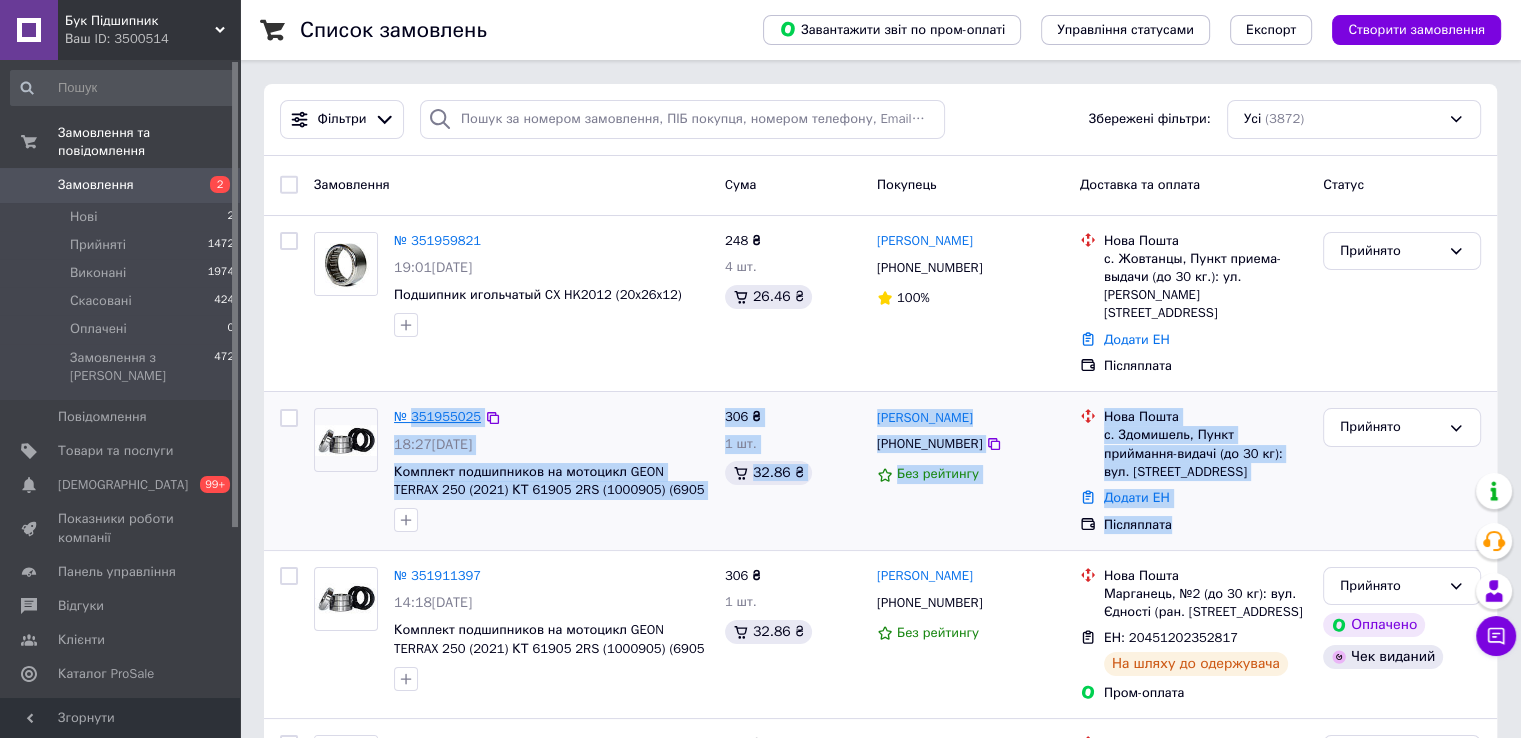 click on "№ 351955025" at bounding box center (437, 416) 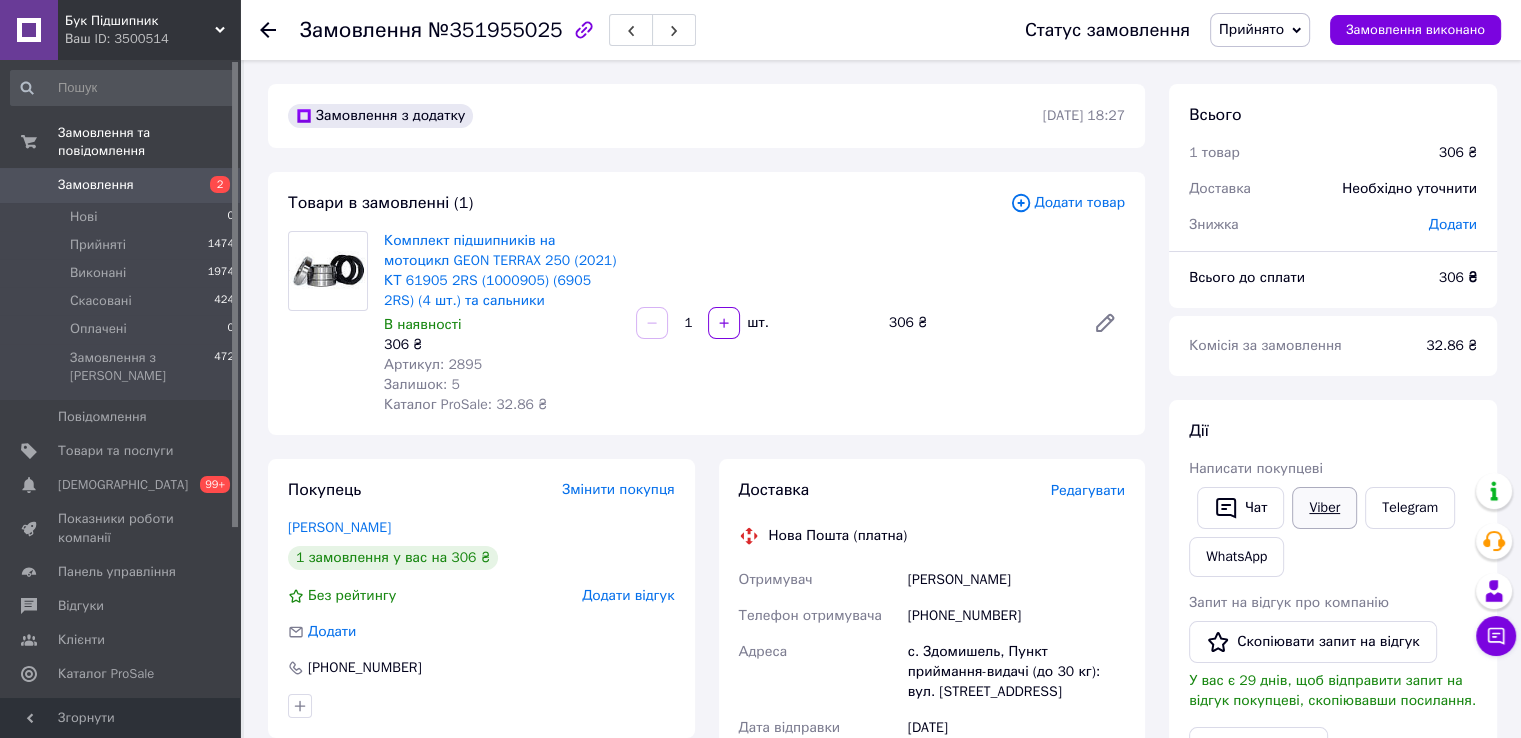 click on "Viber" at bounding box center [1324, 508] 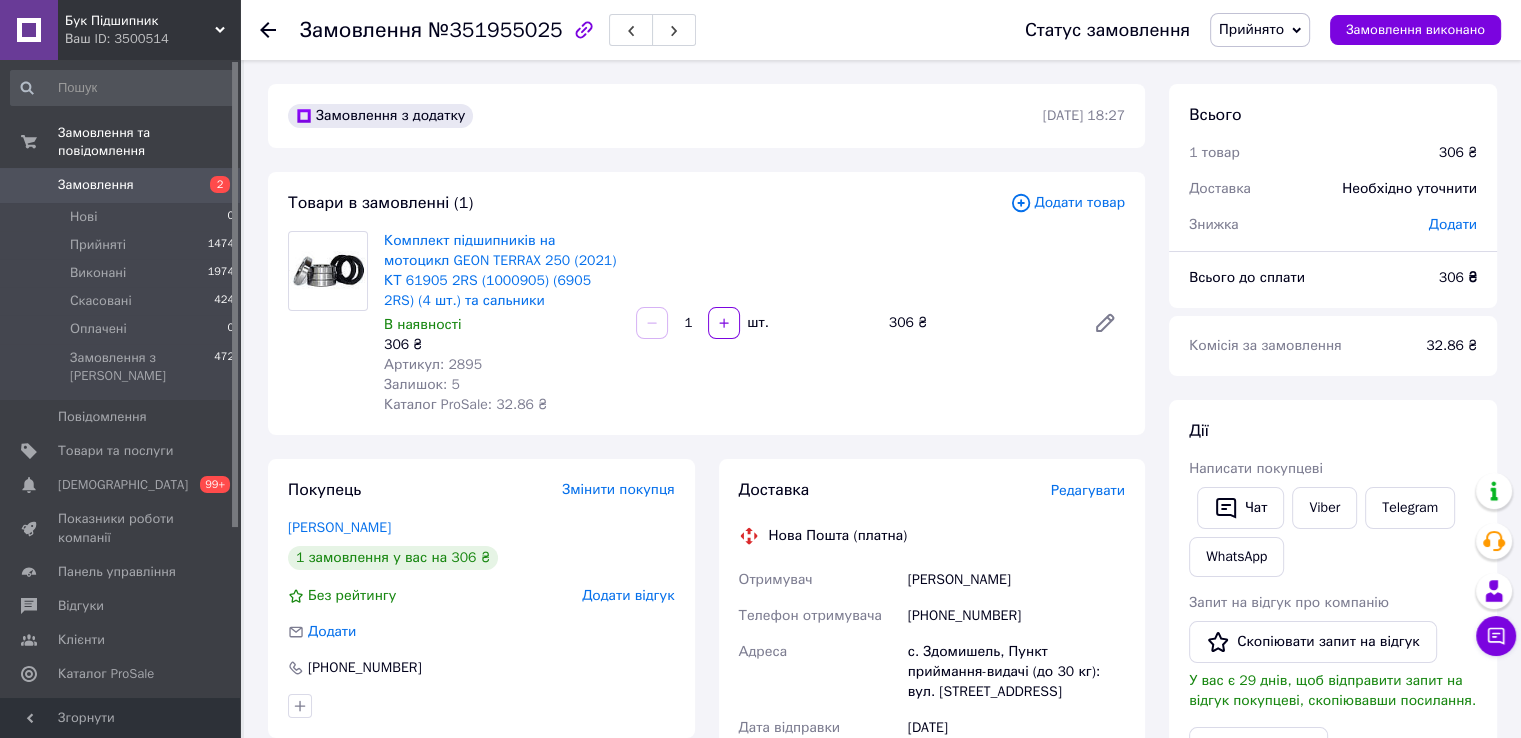 click on "Доставка Редагувати Нова Пошта (платна) Отримувач [PERSON_NAME] Телефон отримувача [PHONE_NUMBER] Адреса с. Здомишель, Пункт приймання-видачі (до 30 кг): вул. [STREET_ADDRESS] Дата відправки [DATE] Платник Отримувач Оціночна вартість 306 ₴ Сума післяплати 306 ₴ Комісія за післяплату 26.12 ₴ Платник комісії післяплати Отримувач Передати номер або Згенерувати ЕН Платник Отримувач Відправник Прізвище отримувача Шишко Ім'я отримувача [PERSON_NAME] батькові отримувача Телефон отримувача [PHONE_NUMBER] Тип доставки У відділенні Кур'єром В поштоматі Місто с. Здомишель Відділення 306 < >" at bounding box center [932, 809] 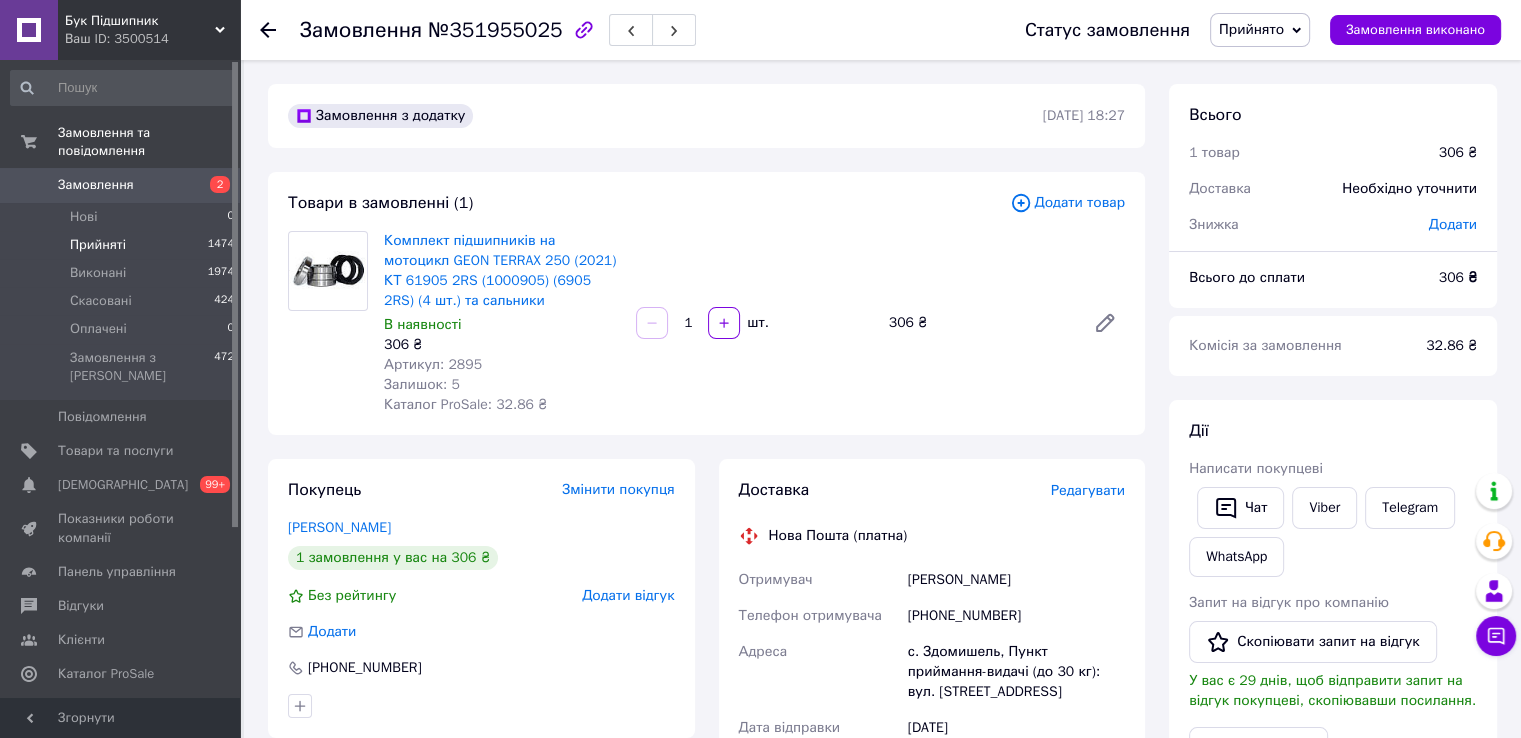 click on "Прийняті" at bounding box center [98, 245] 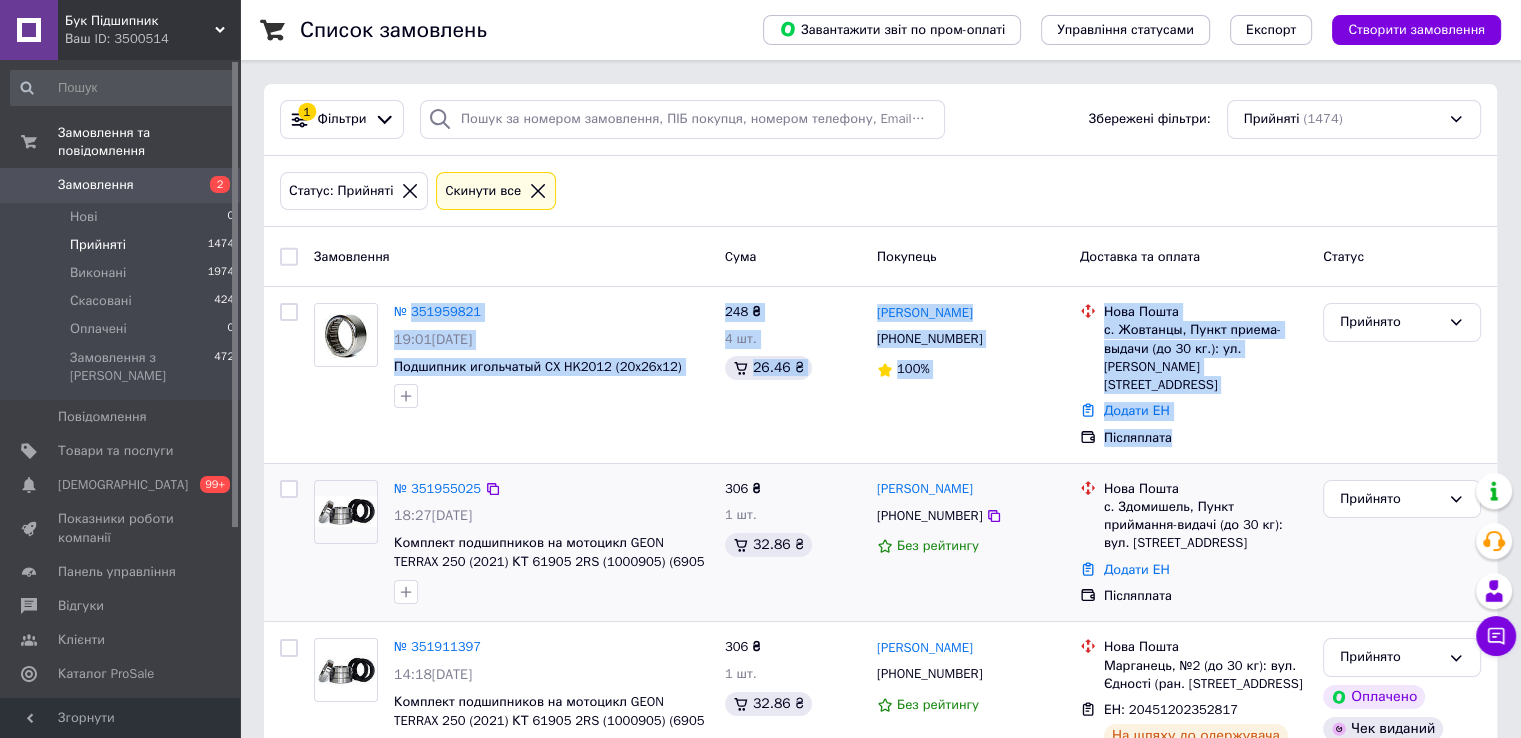 drag, startPoint x: 412, startPoint y: 292, endPoint x: 1112, endPoint y: 445, distance: 716.52563 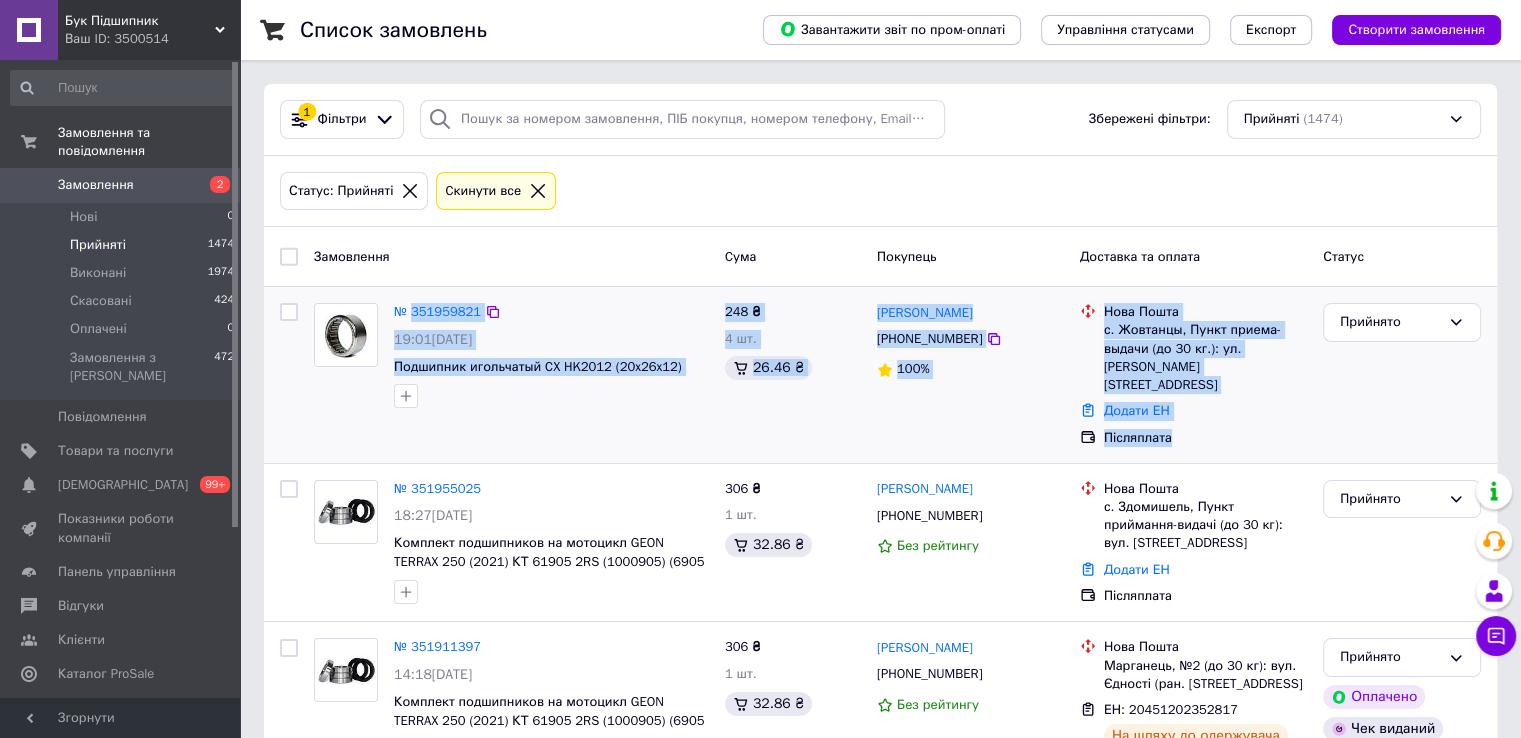 copy on "351959821 19:01[DATE] Подшипник игольчатый CX HK2012 (20x26x12) 248 ₴ 4 шт. 26.46 ₴ [PERSON_NAME] [PHONE_NUMBER] 100% Нова Пошта с. Жовтанцы, Пункт приема-выдачи (до 30 кг.): ул. [STREET_ADDRESS] а Додати ЕН Післяплата" 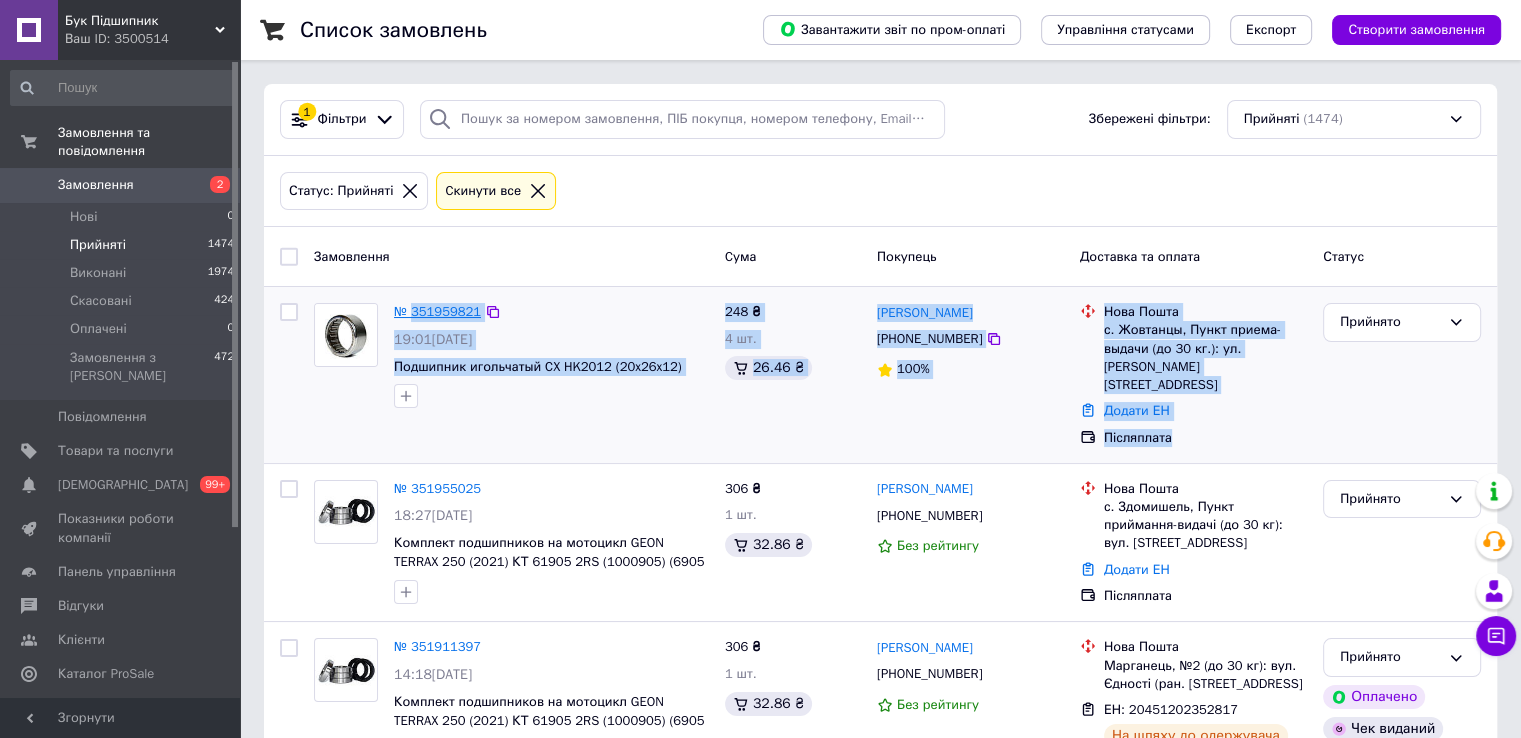 click on "№ 351959821" at bounding box center [437, 311] 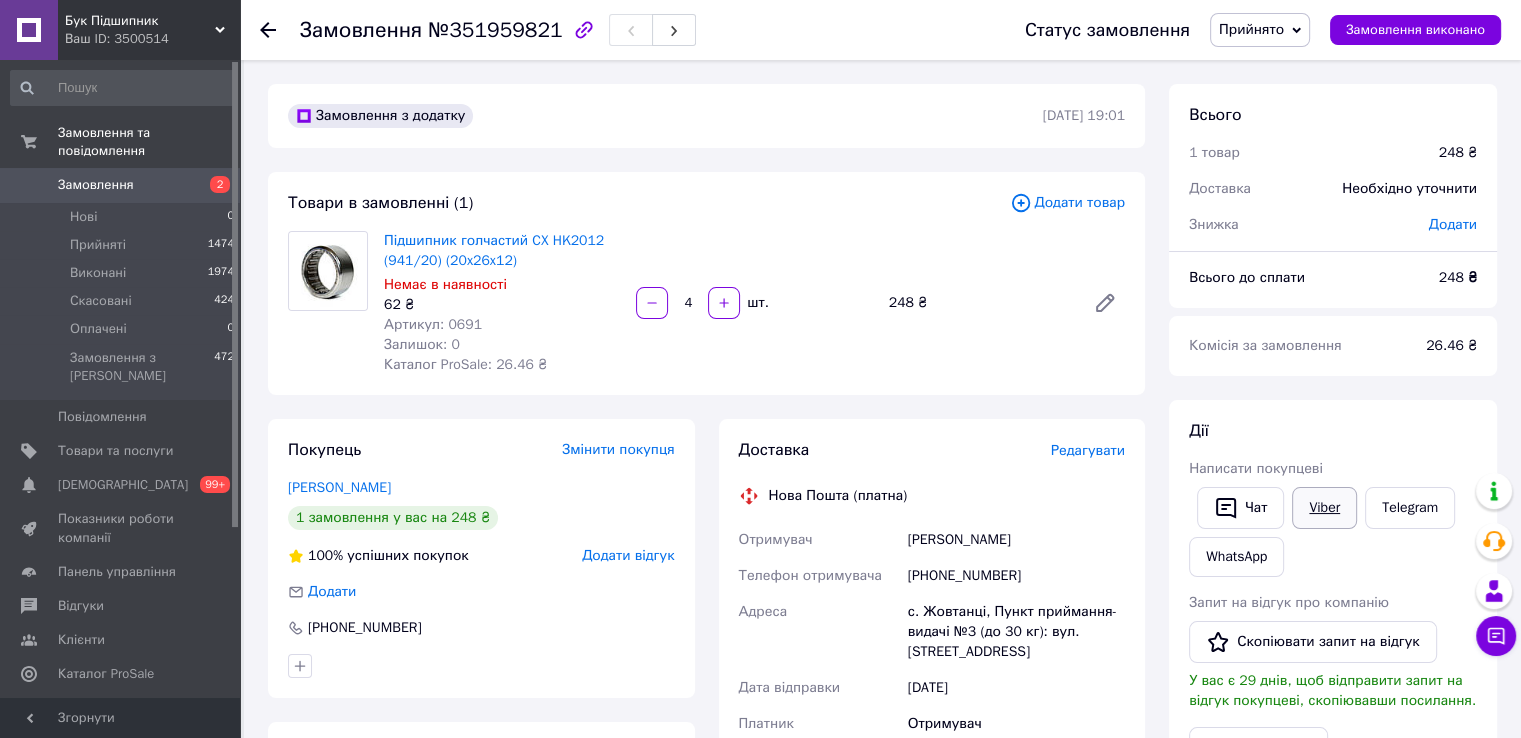 click on "Viber" at bounding box center [1324, 508] 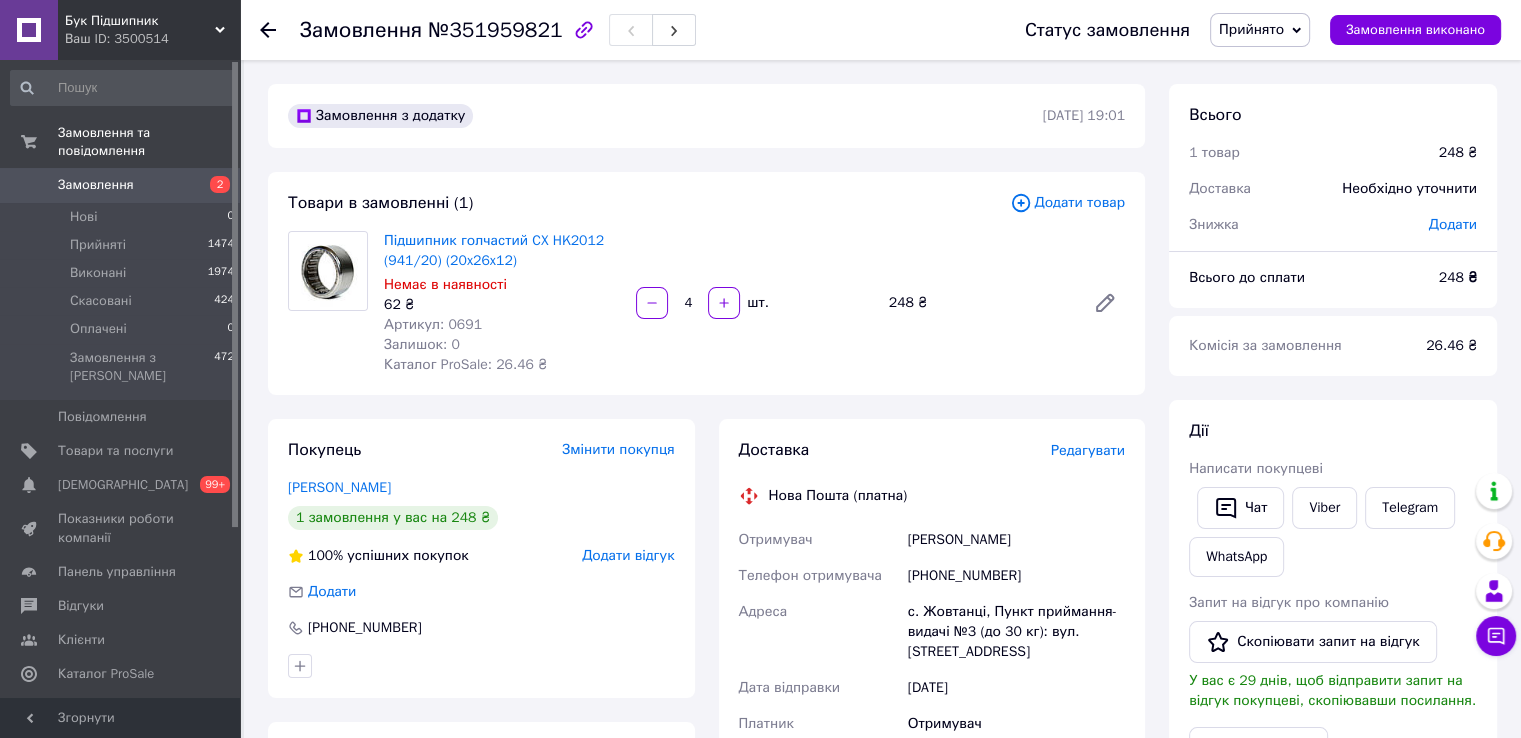 drag, startPoint x: 1049, startPoint y: 721, endPoint x: 1037, endPoint y: 713, distance: 14.422205 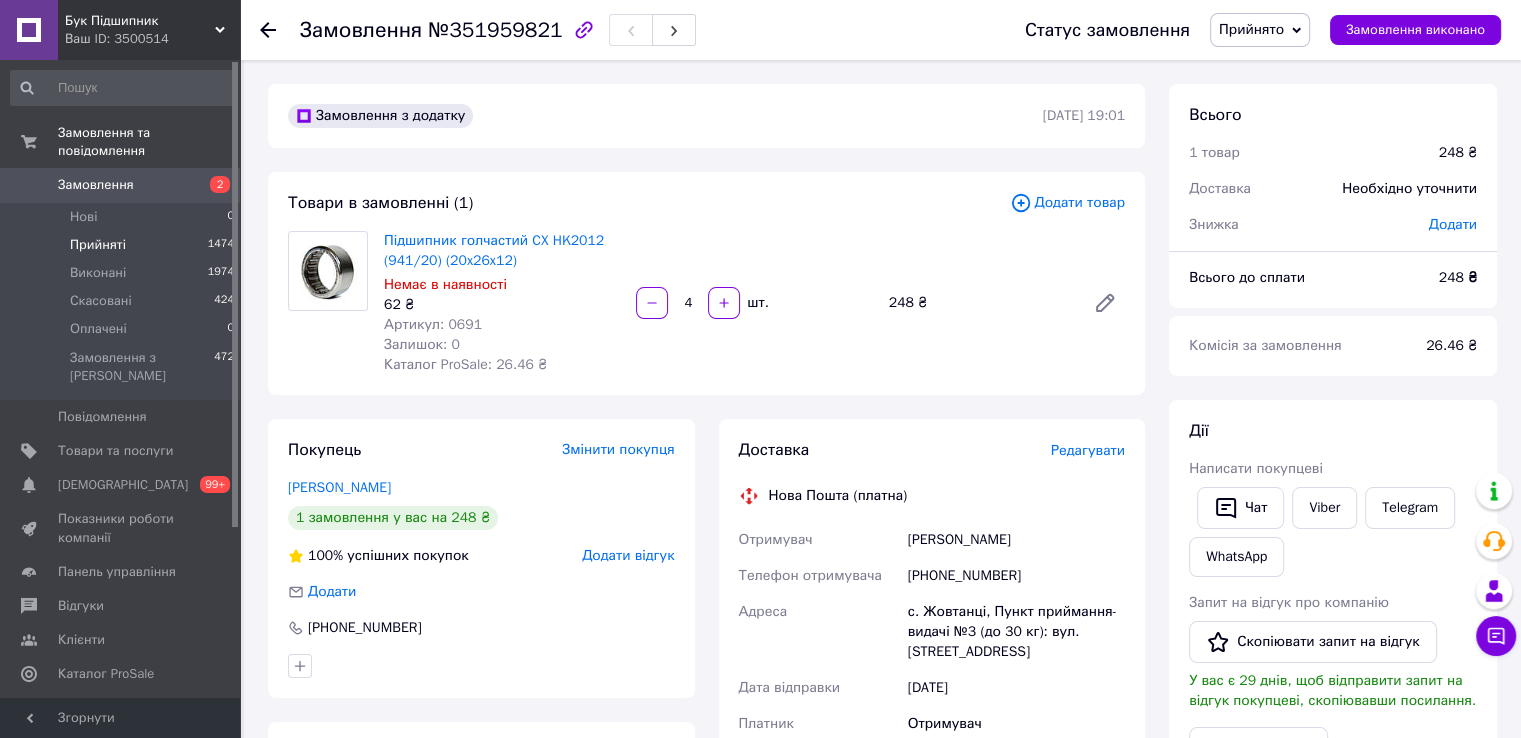 click on "Прийняті 1474" at bounding box center (123, 245) 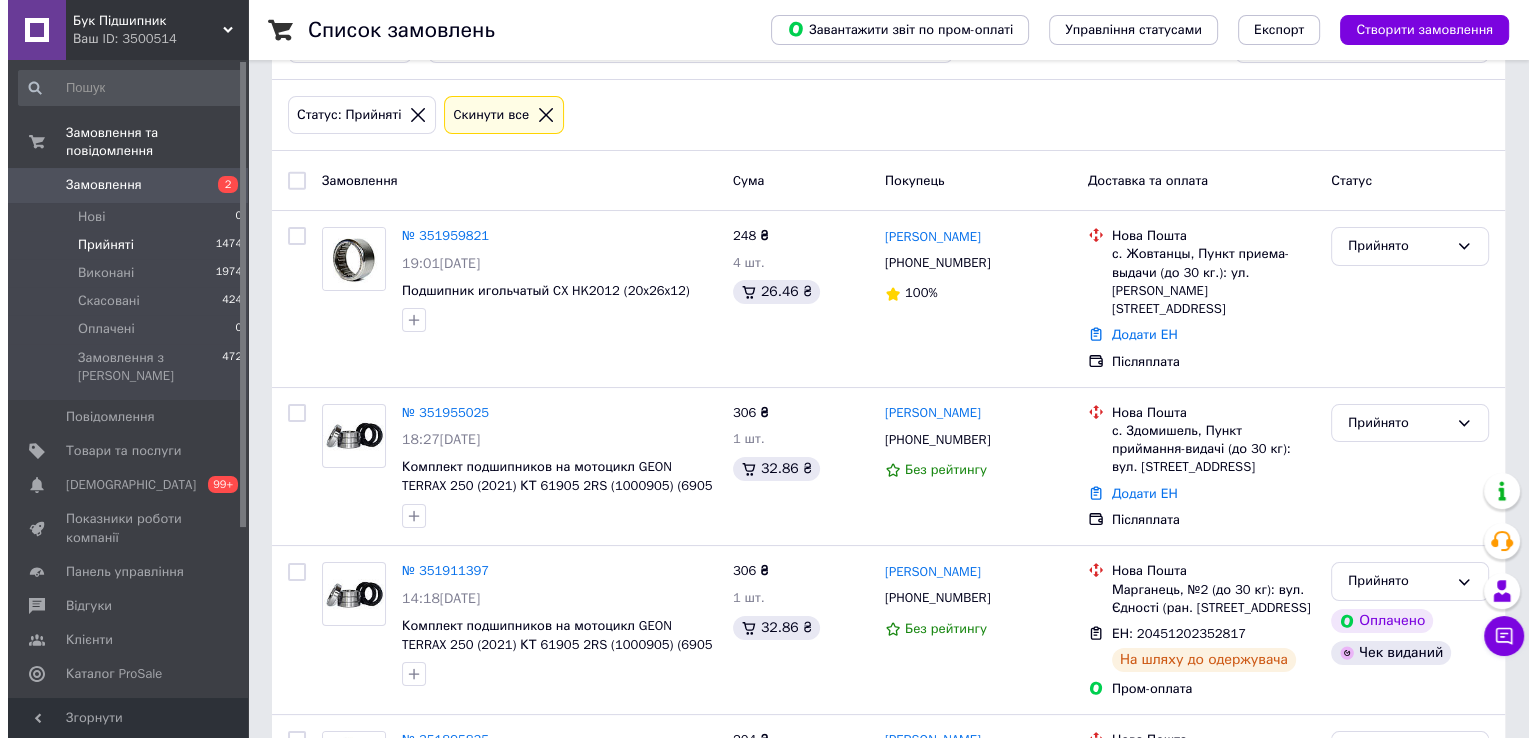 scroll, scrollTop: 0, scrollLeft: 0, axis: both 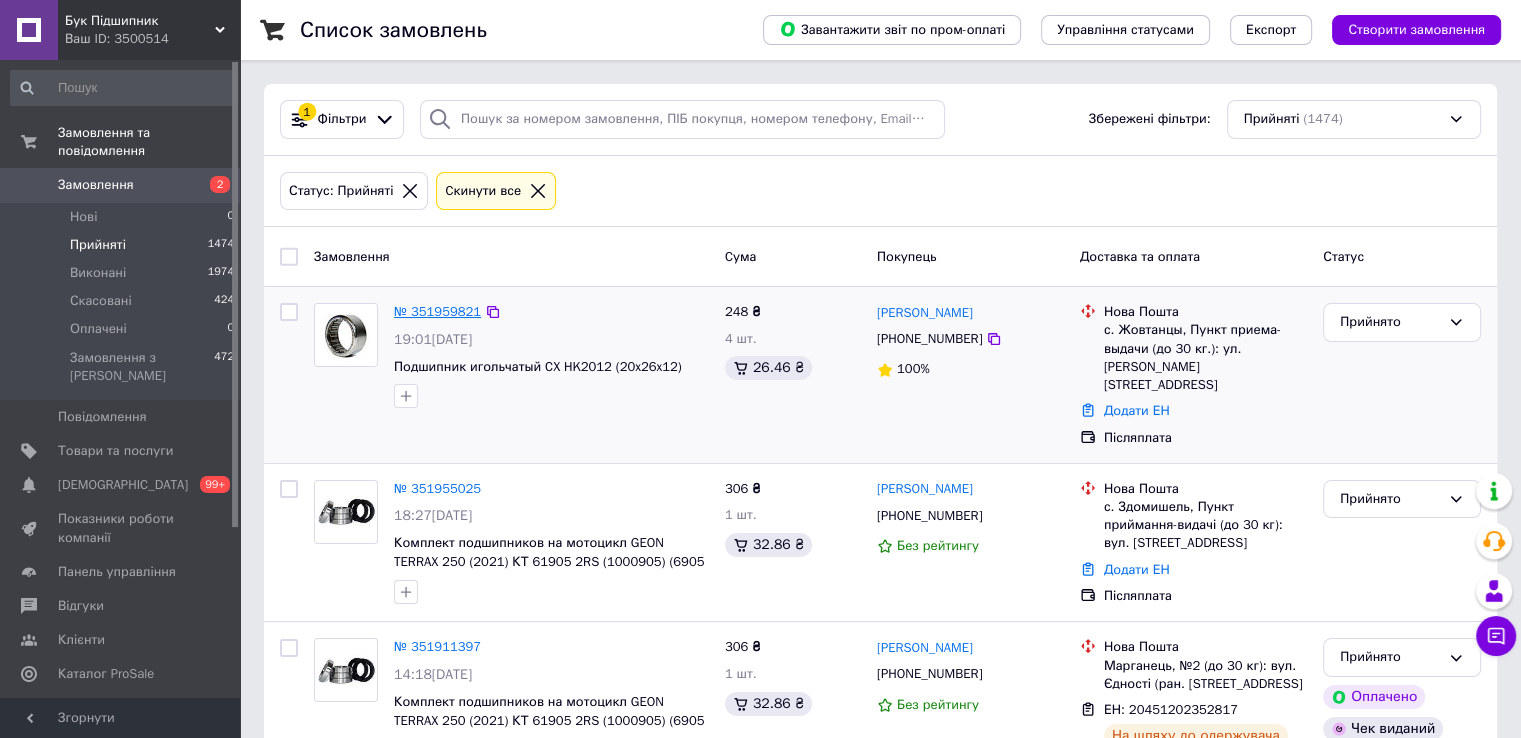 click on "№ 351959821" at bounding box center (437, 311) 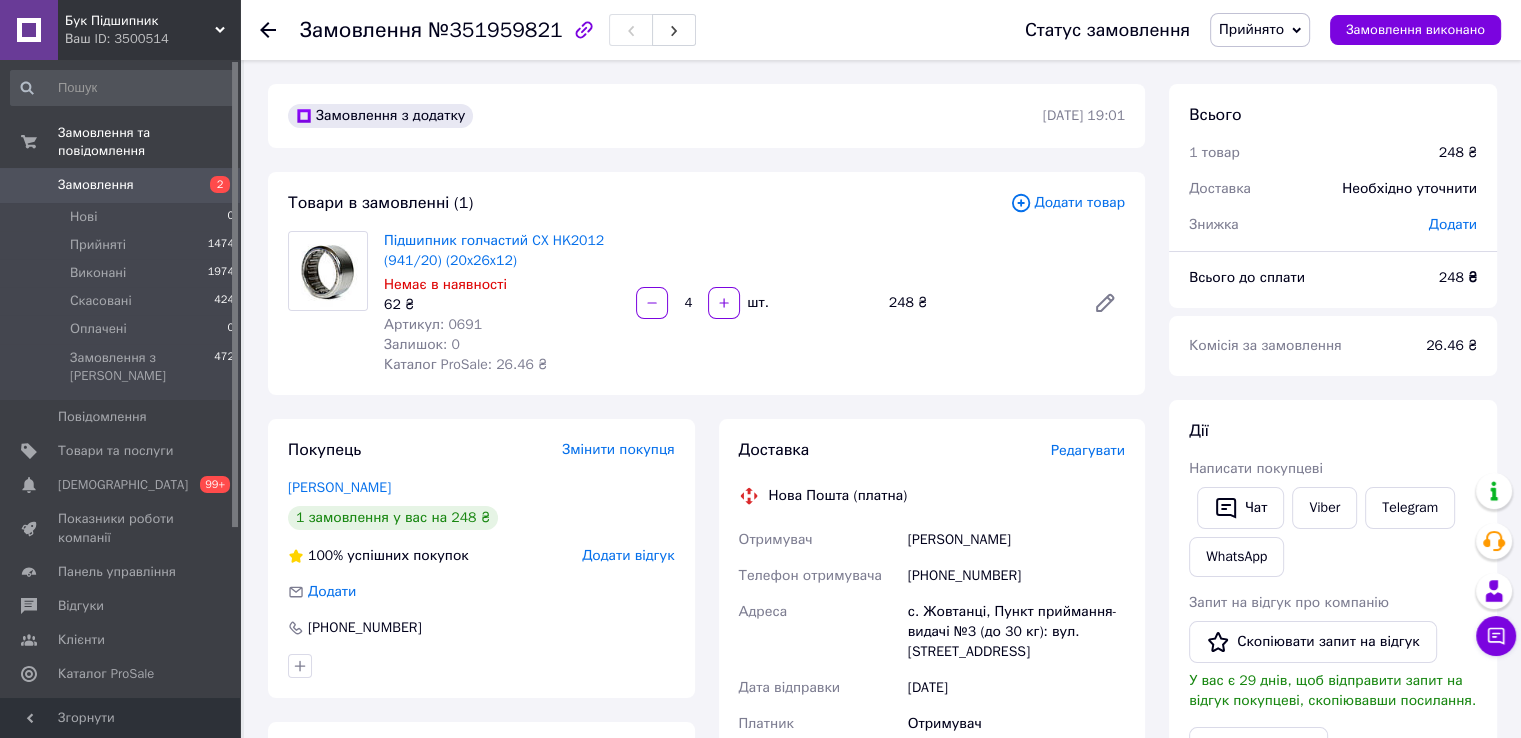 click on "Редагувати" at bounding box center (1088, 450) 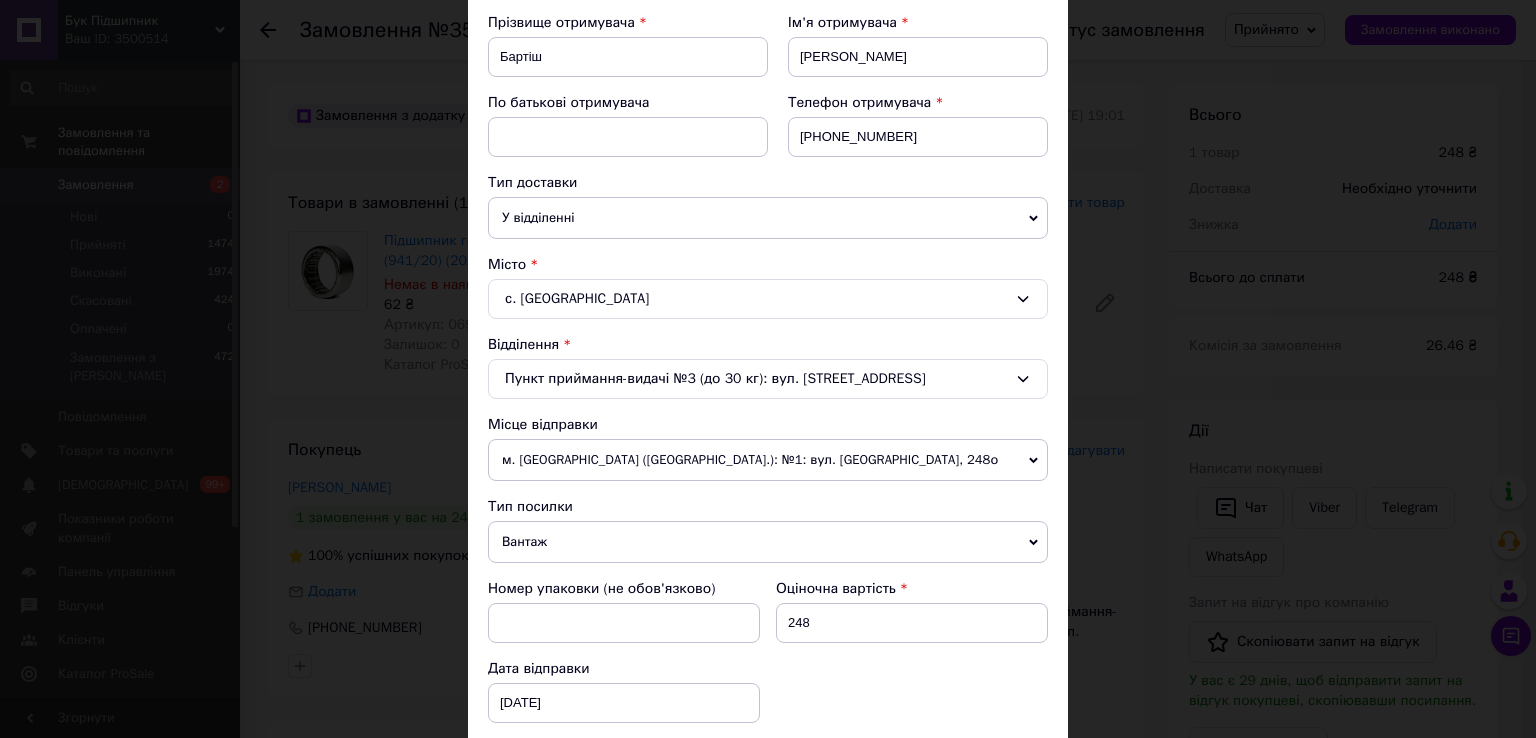 scroll, scrollTop: 400, scrollLeft: 0, axis: vertical 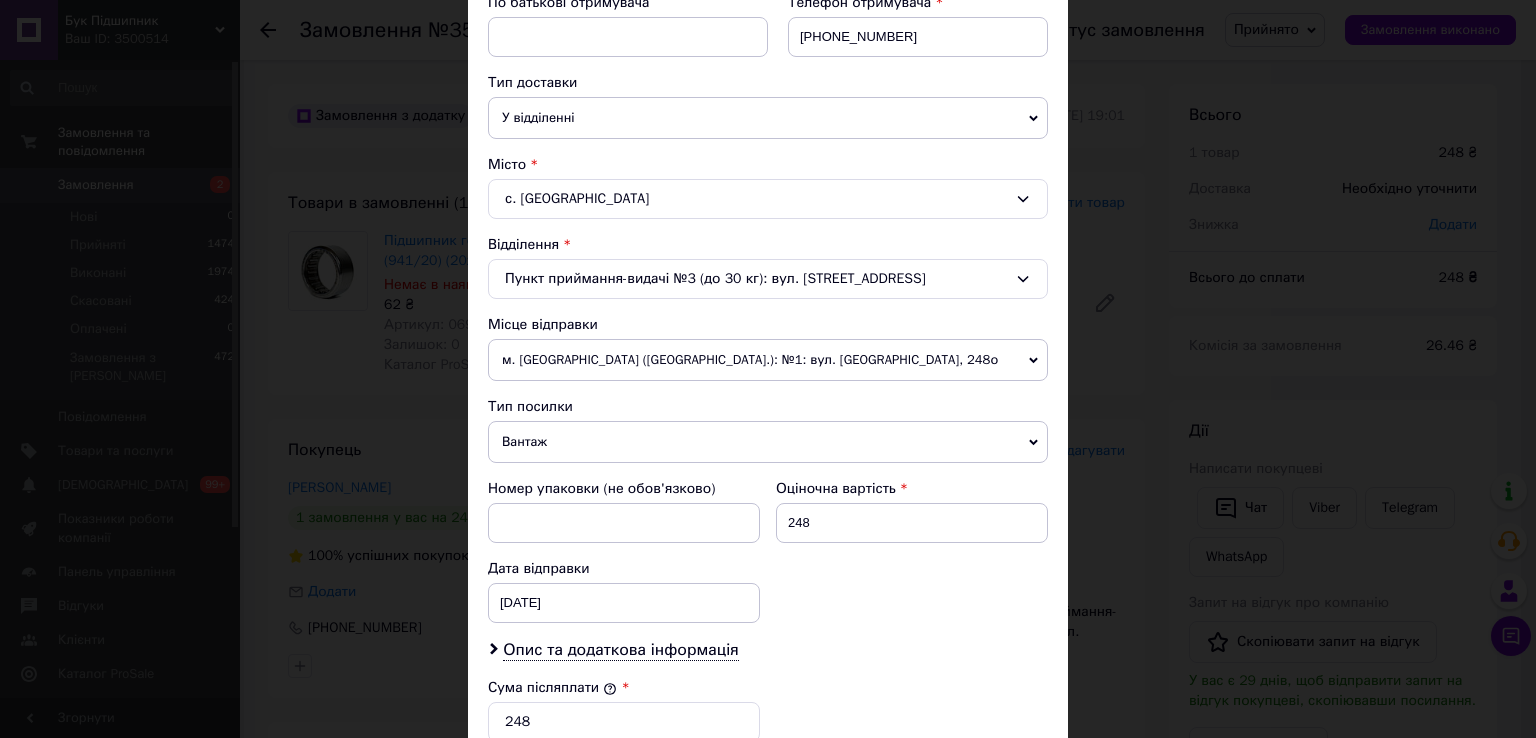 click on "Вантаж" at bounding box center (768, 442) 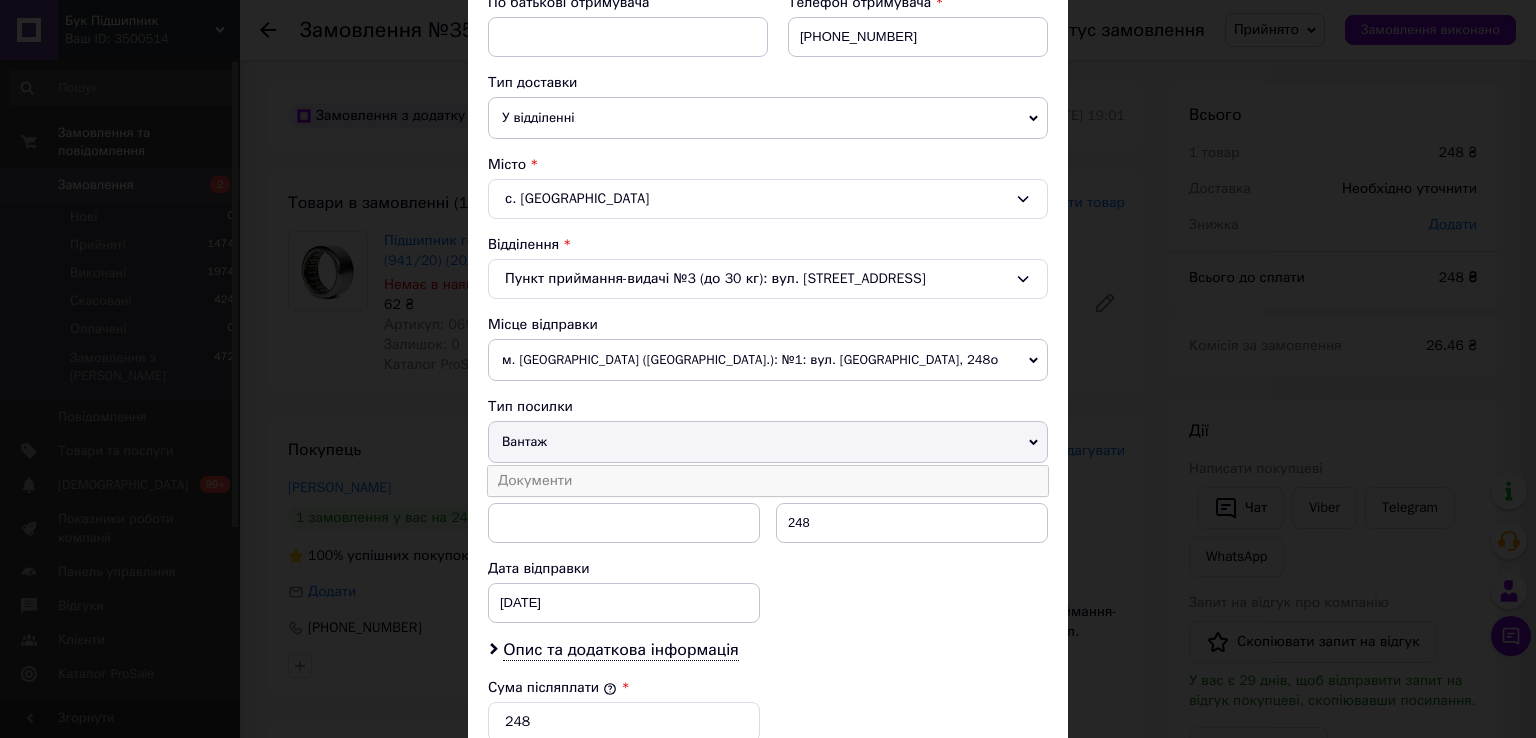 click on "Документи" at bounding box center (768, 481) 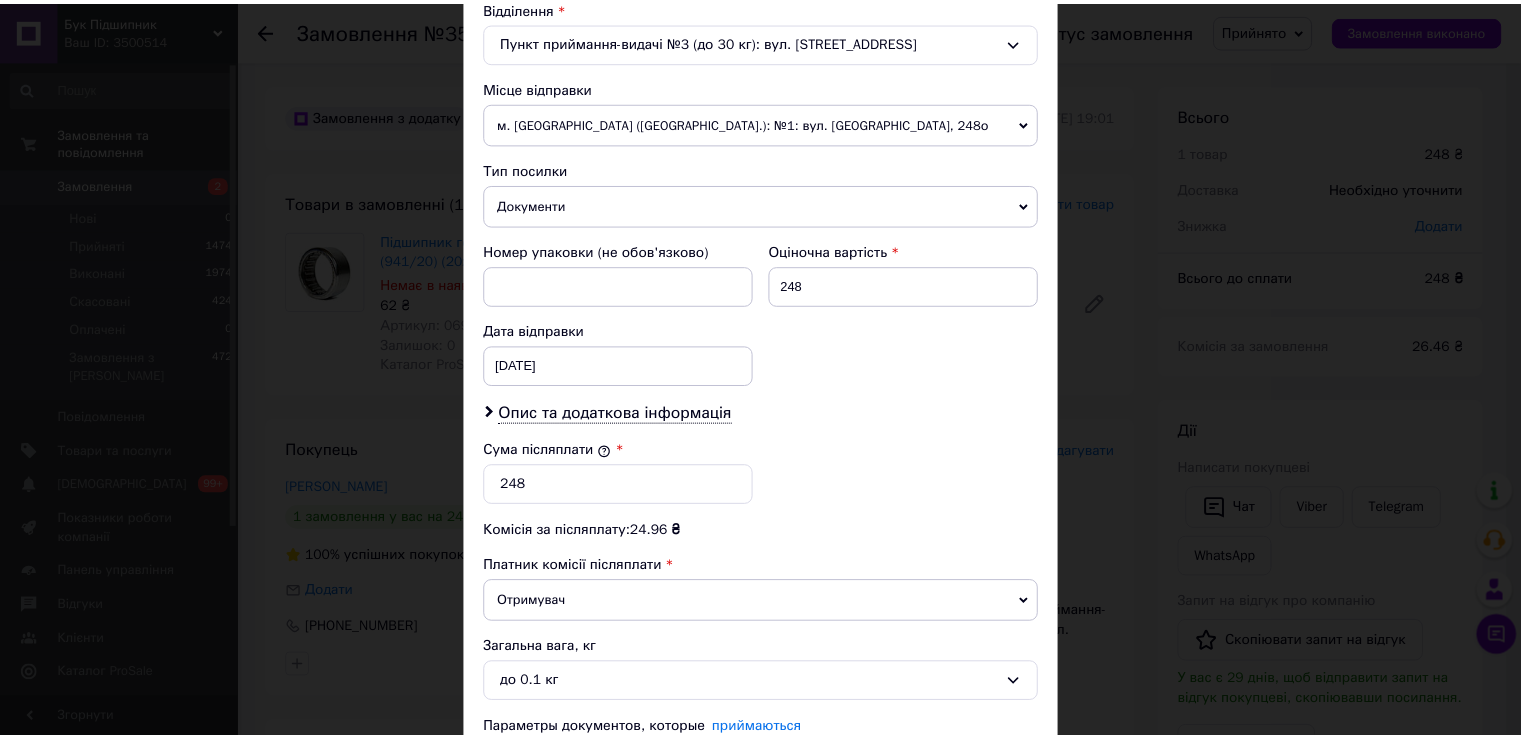 scroll, scrollTop: 800, scrollLeft: 0, axis: vertical 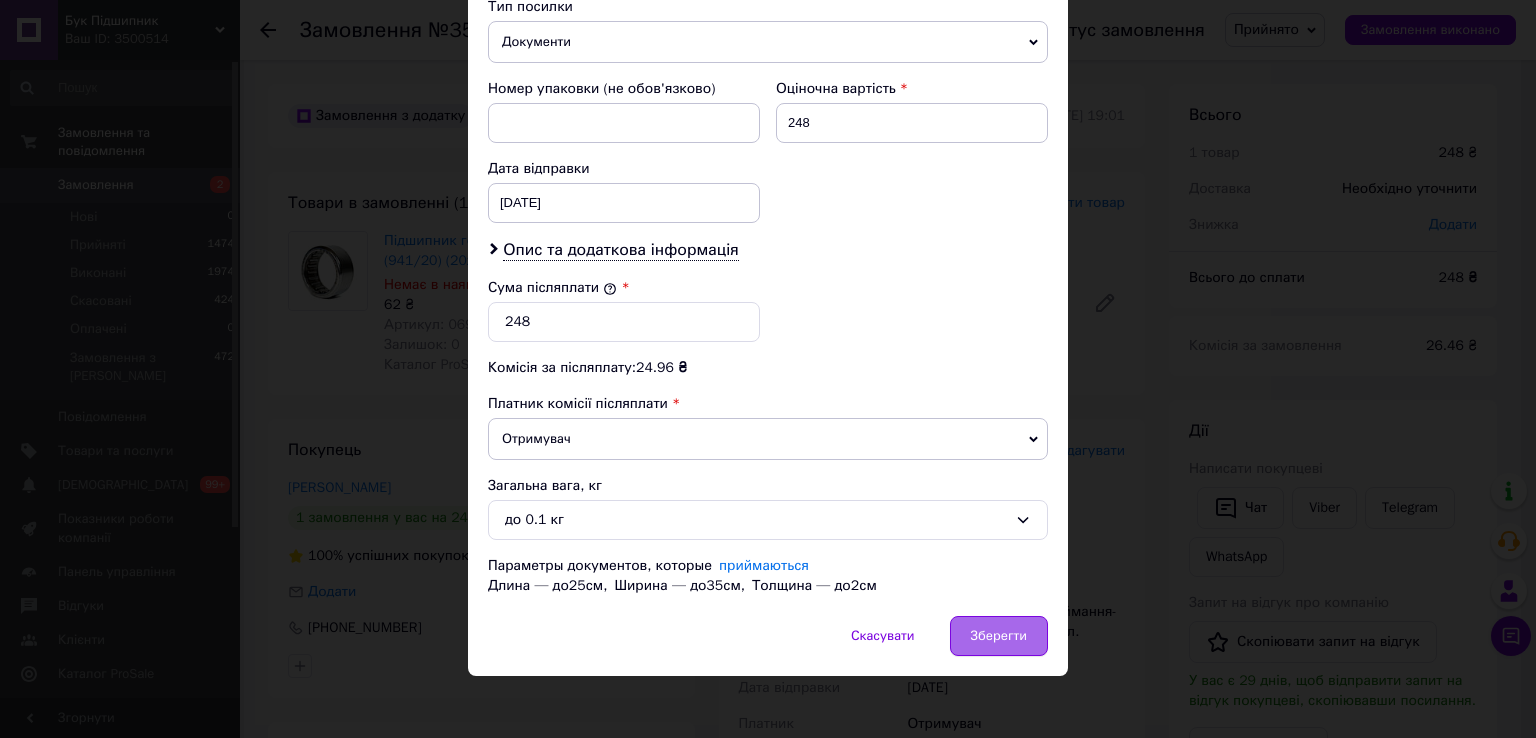 click on "Зберегти" at bounding box center [999, 636] 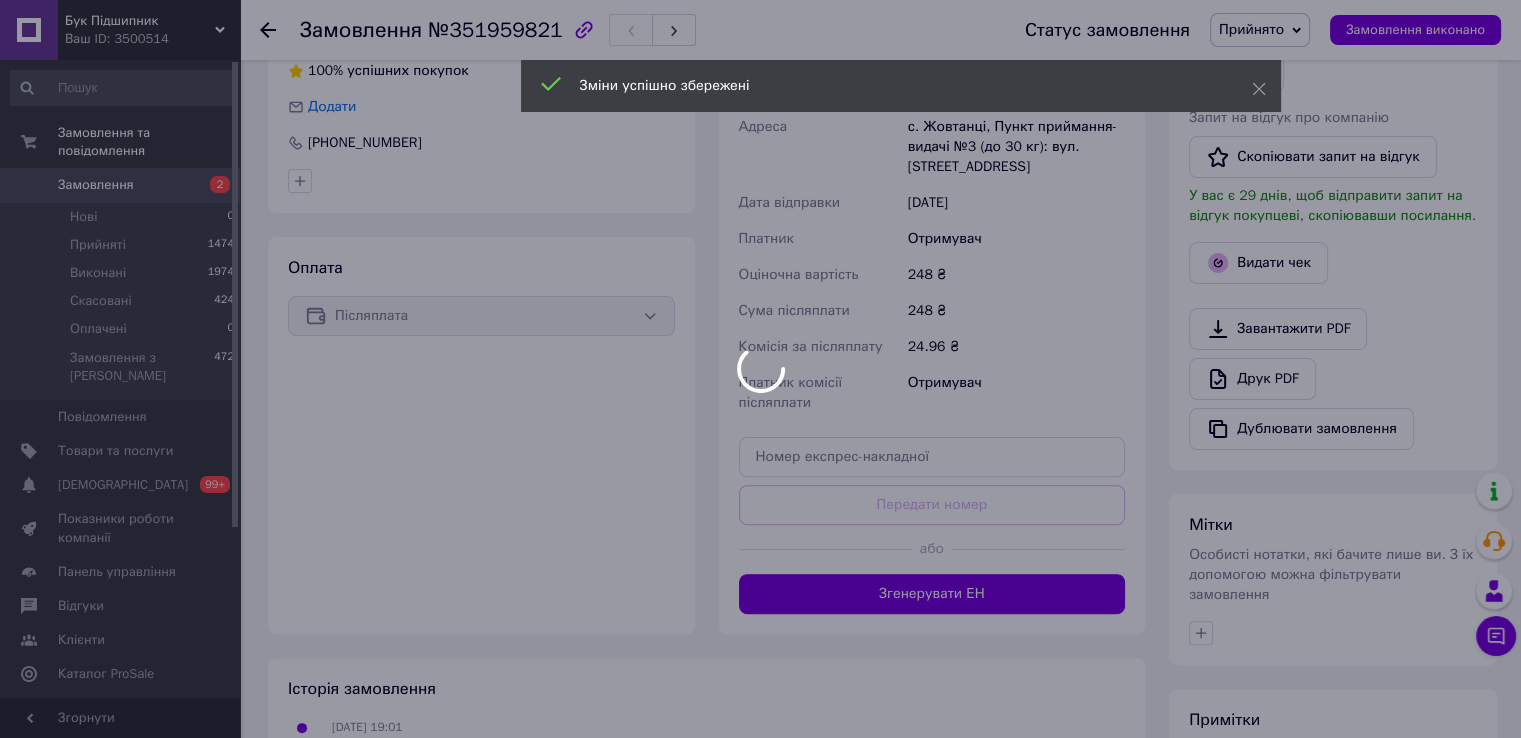 scroll, scrollTop: 500, scrollLeft: 0, axis: vertical 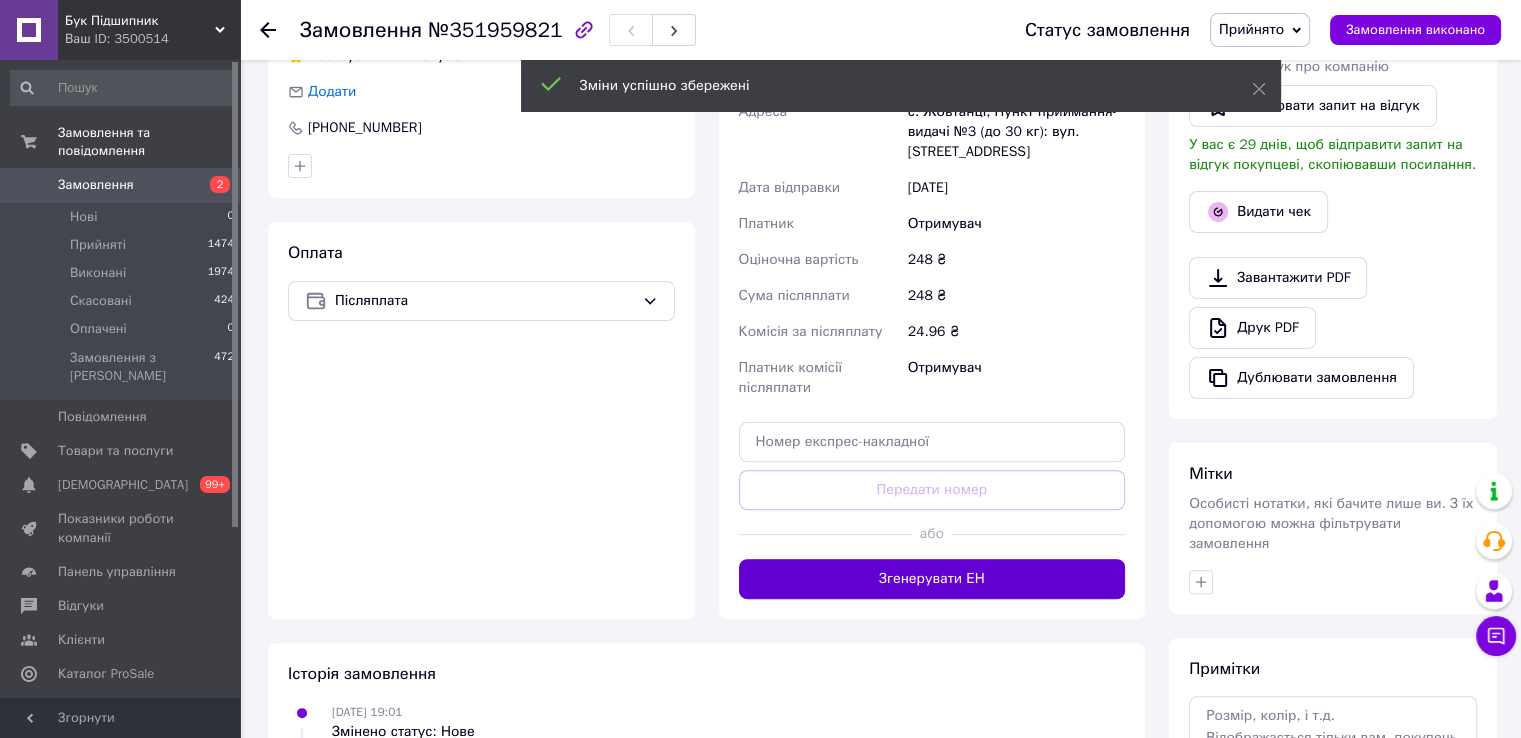 click on "Згенерувати ЕН" at bounding box center (932, 579) 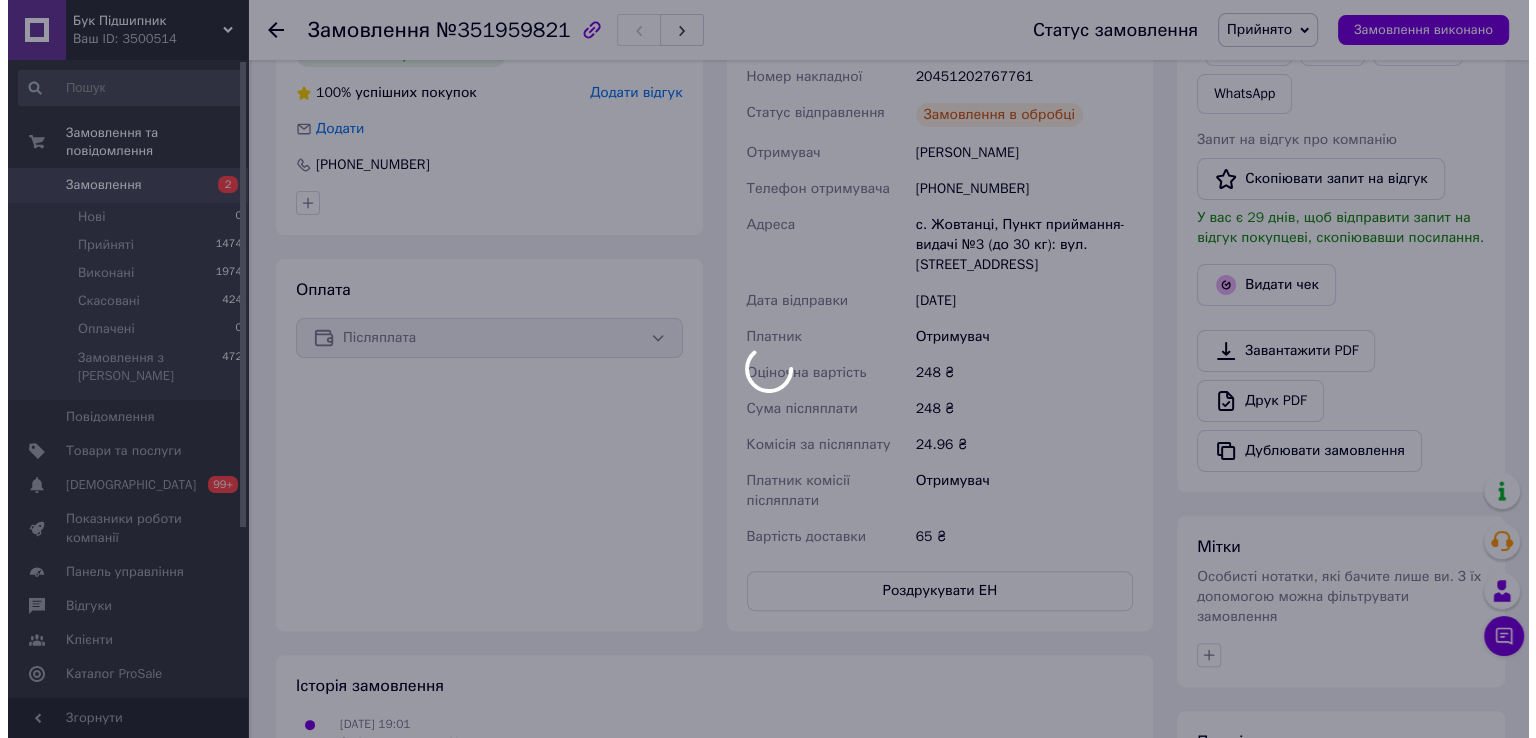 scroll, scrollTop: 400, scrollLeft: 0, axis: vertical 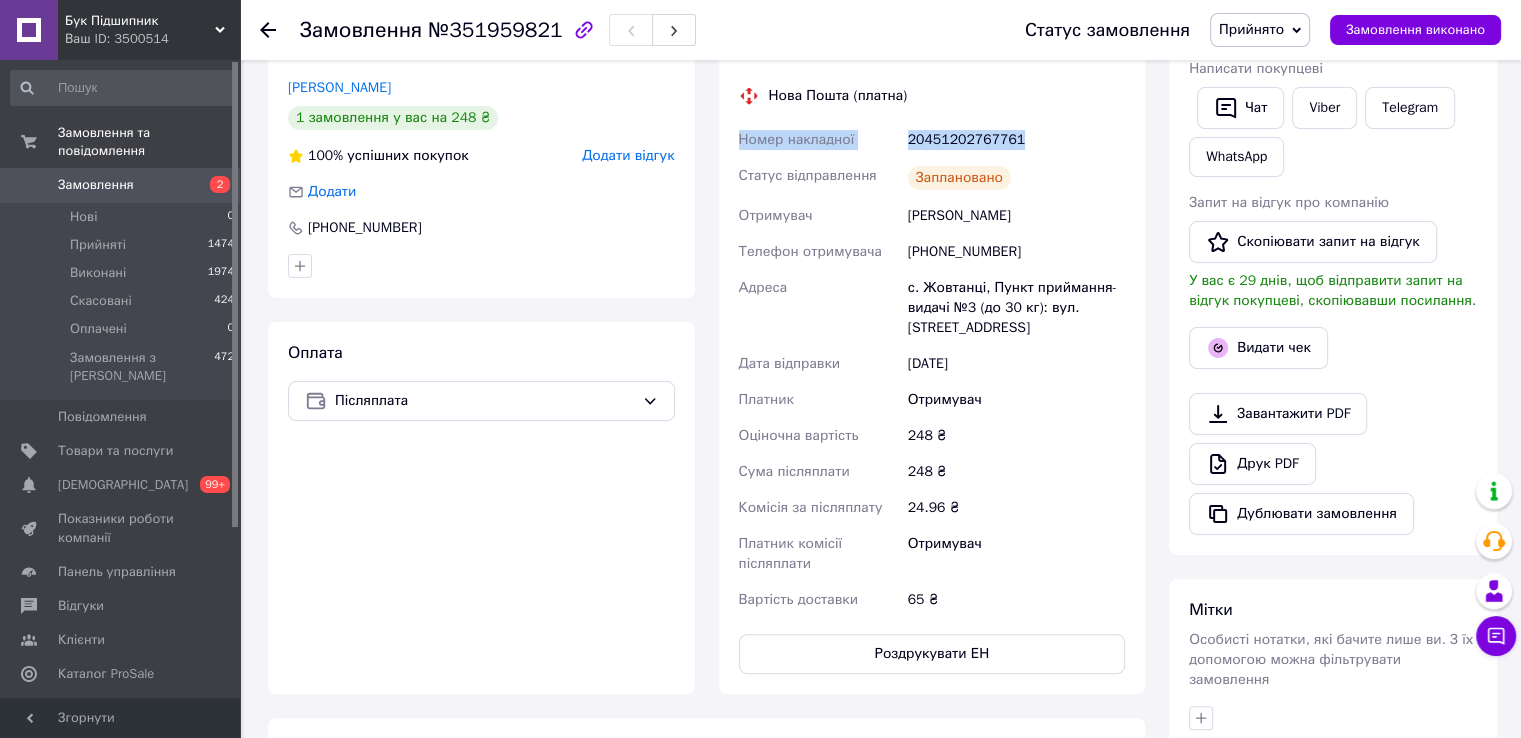 drag, startPoint x: 740, startPoint y: 141, endPoint x: 1046, endPoint y: 129, distance: 306.2352 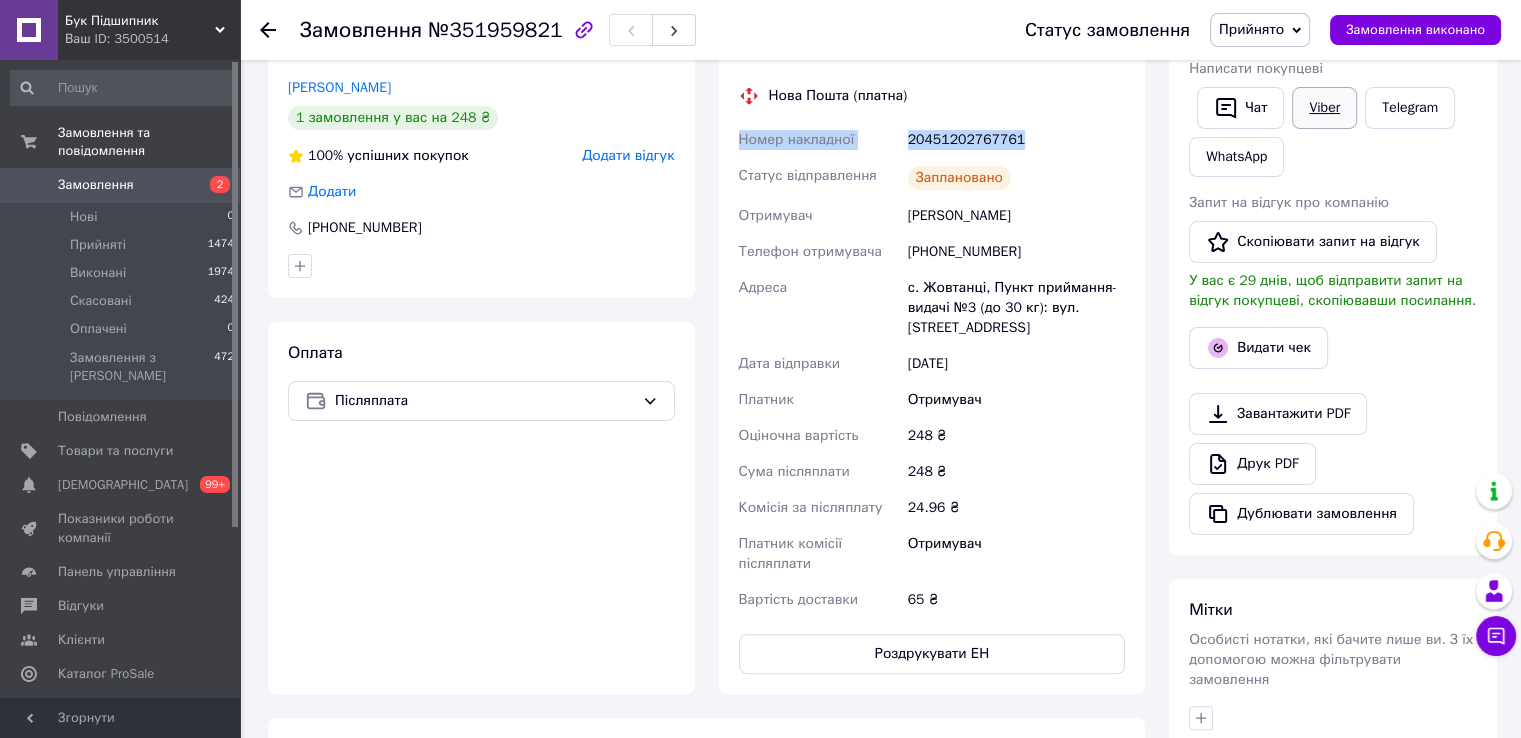 click on "Viber" at bounding box center [1324, 108] 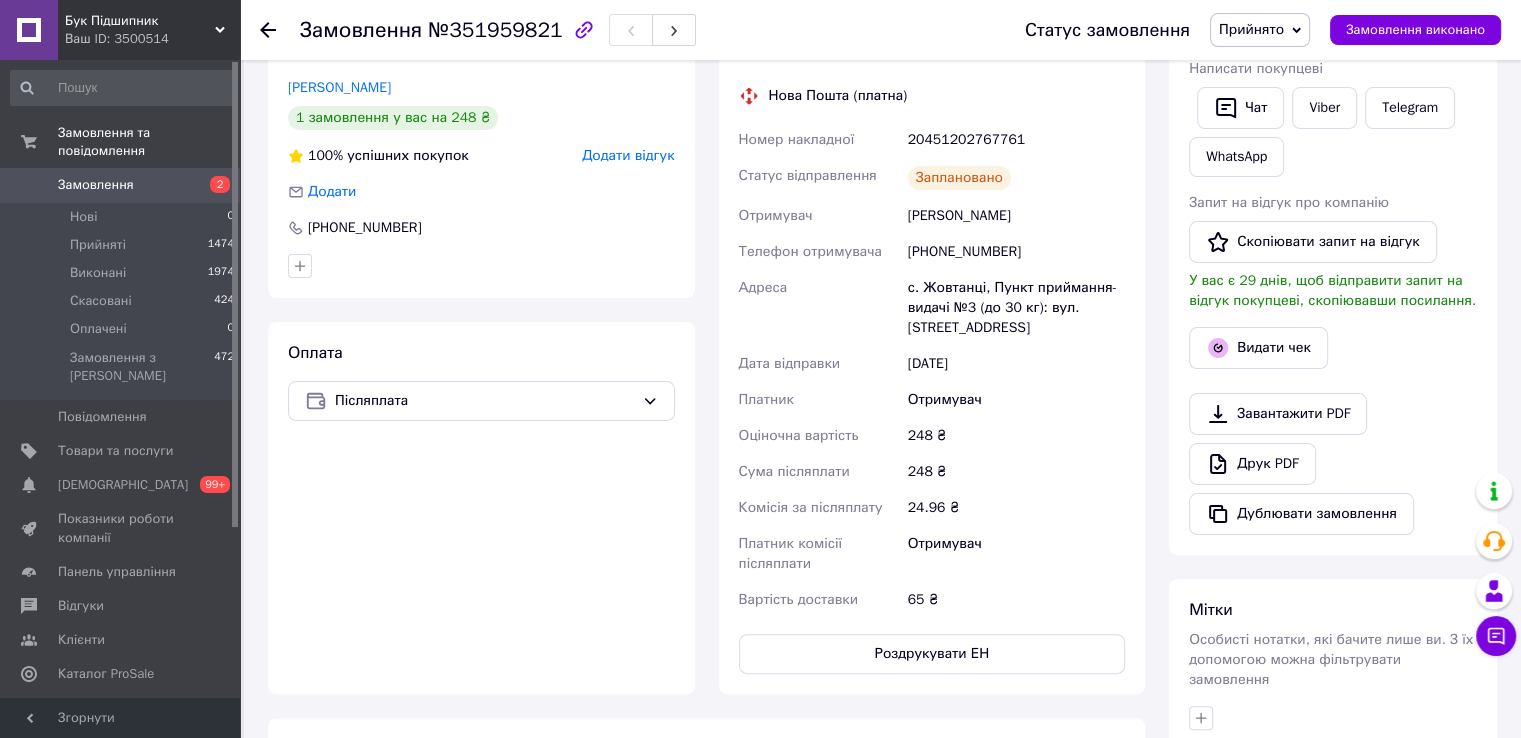 drag, startPoint x: 493, startPoint y: 513, endPoint x: 614, endPoint y: 458, distance: 132.91351 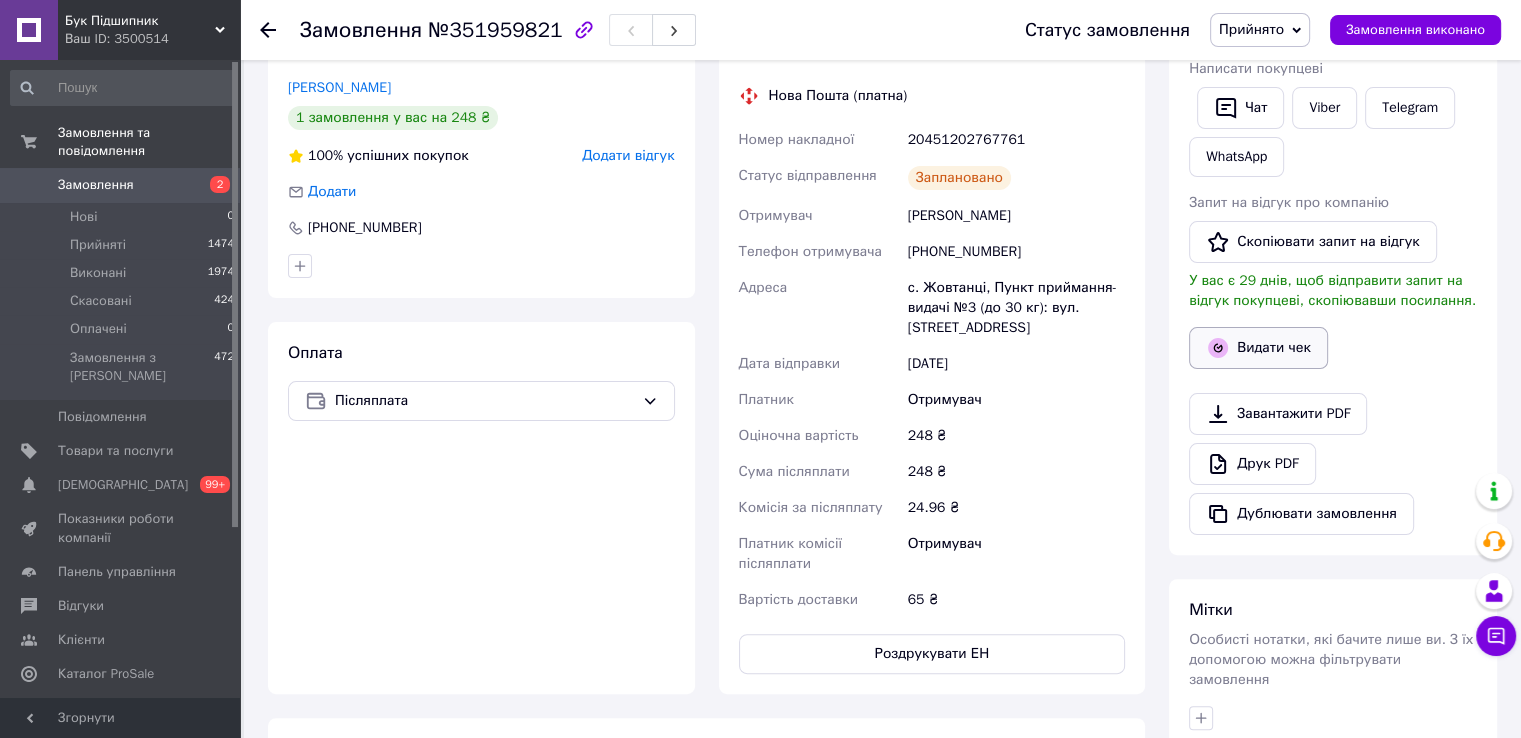 click on "Видати чек" at bounding box center (1258, 348) 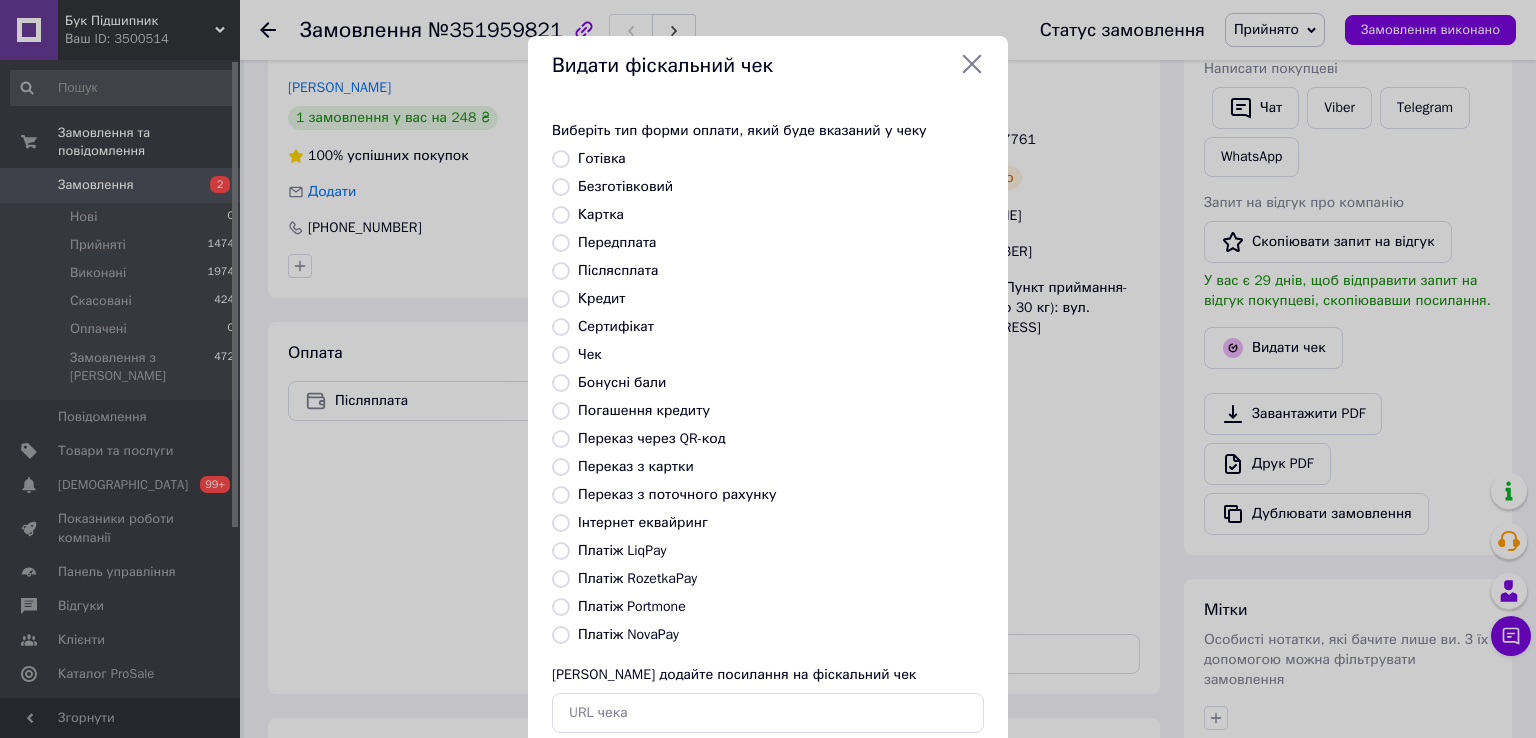 click on "Платіж NovaPay" at bounding box center [561, 635] 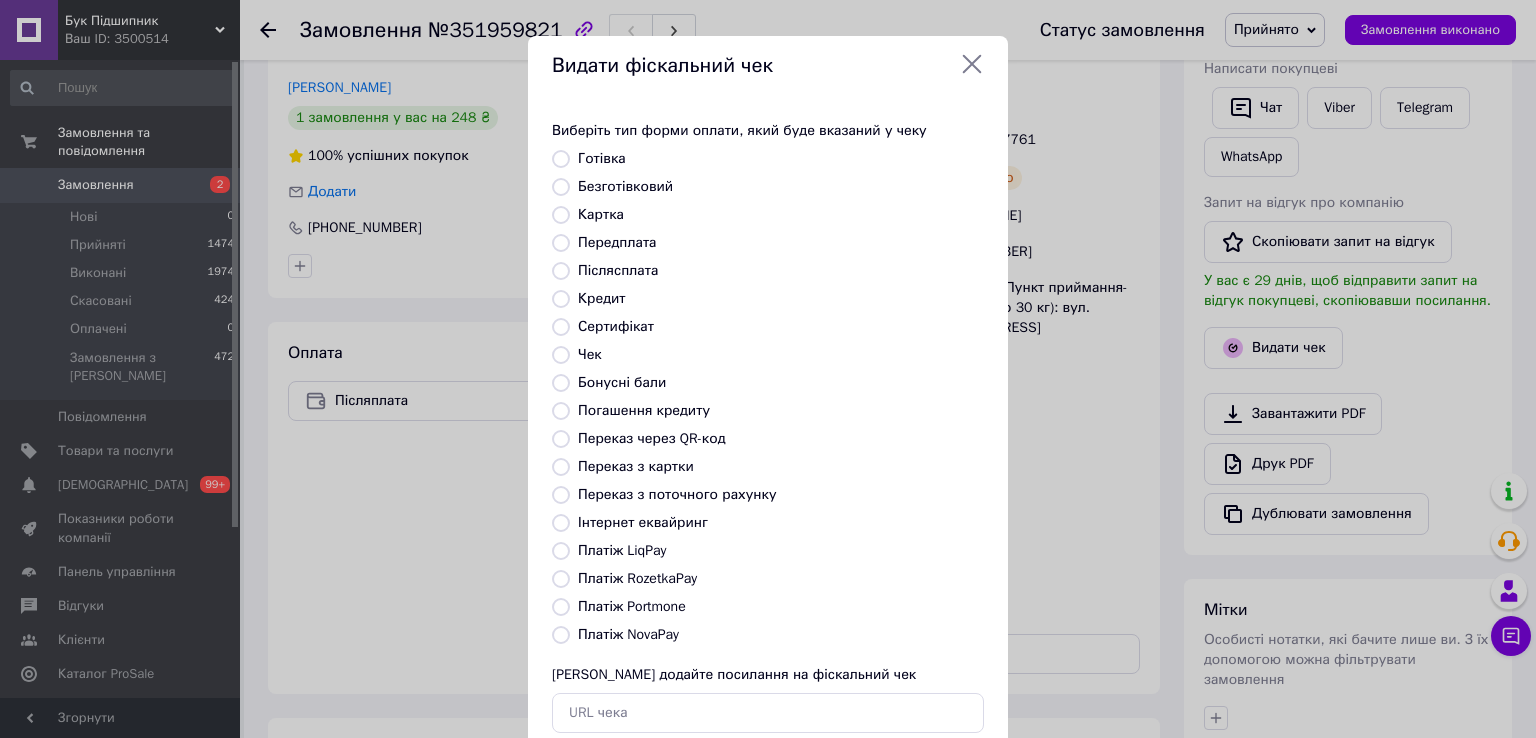 radio on "true" 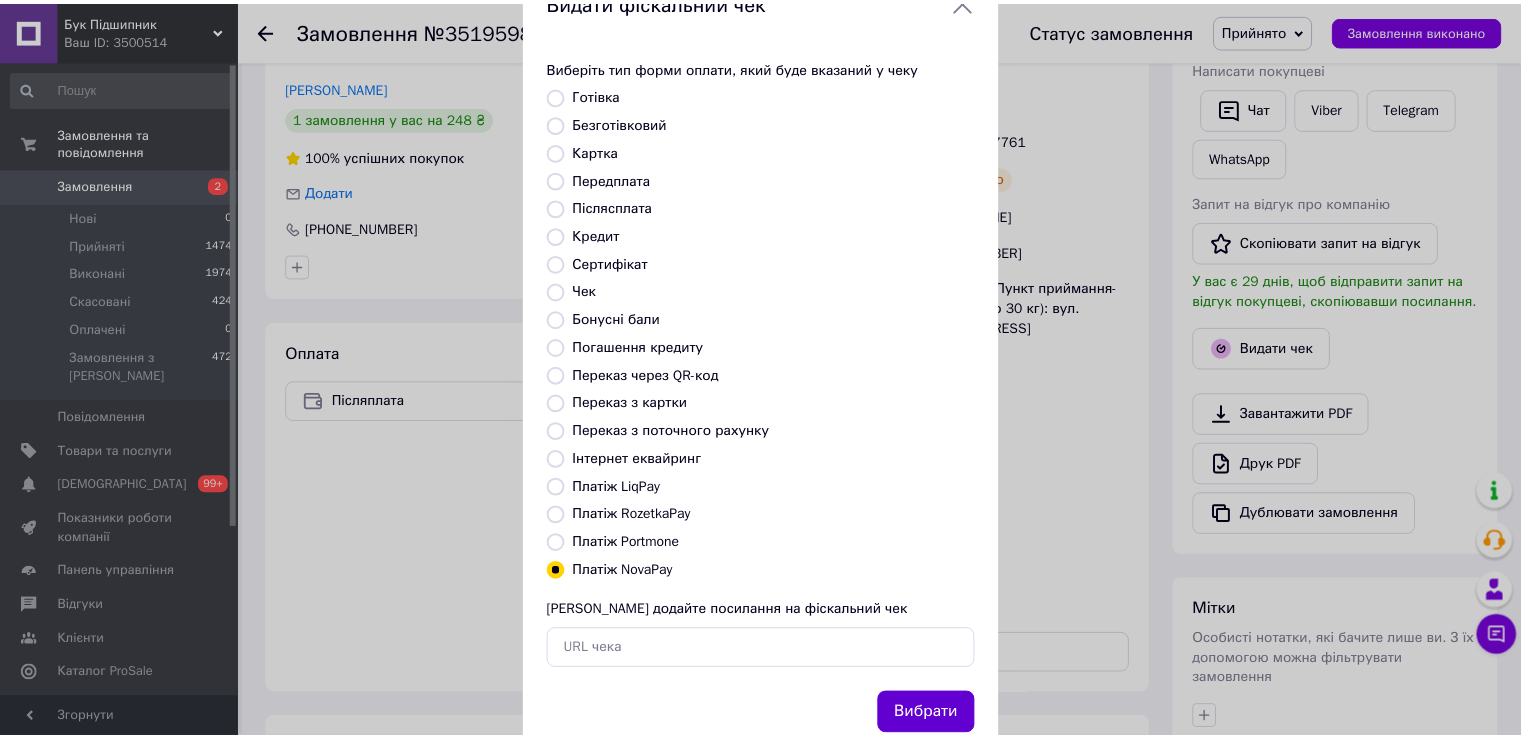 scroll, scrollTop: 120, scrollLeft: 0, axis: vertical 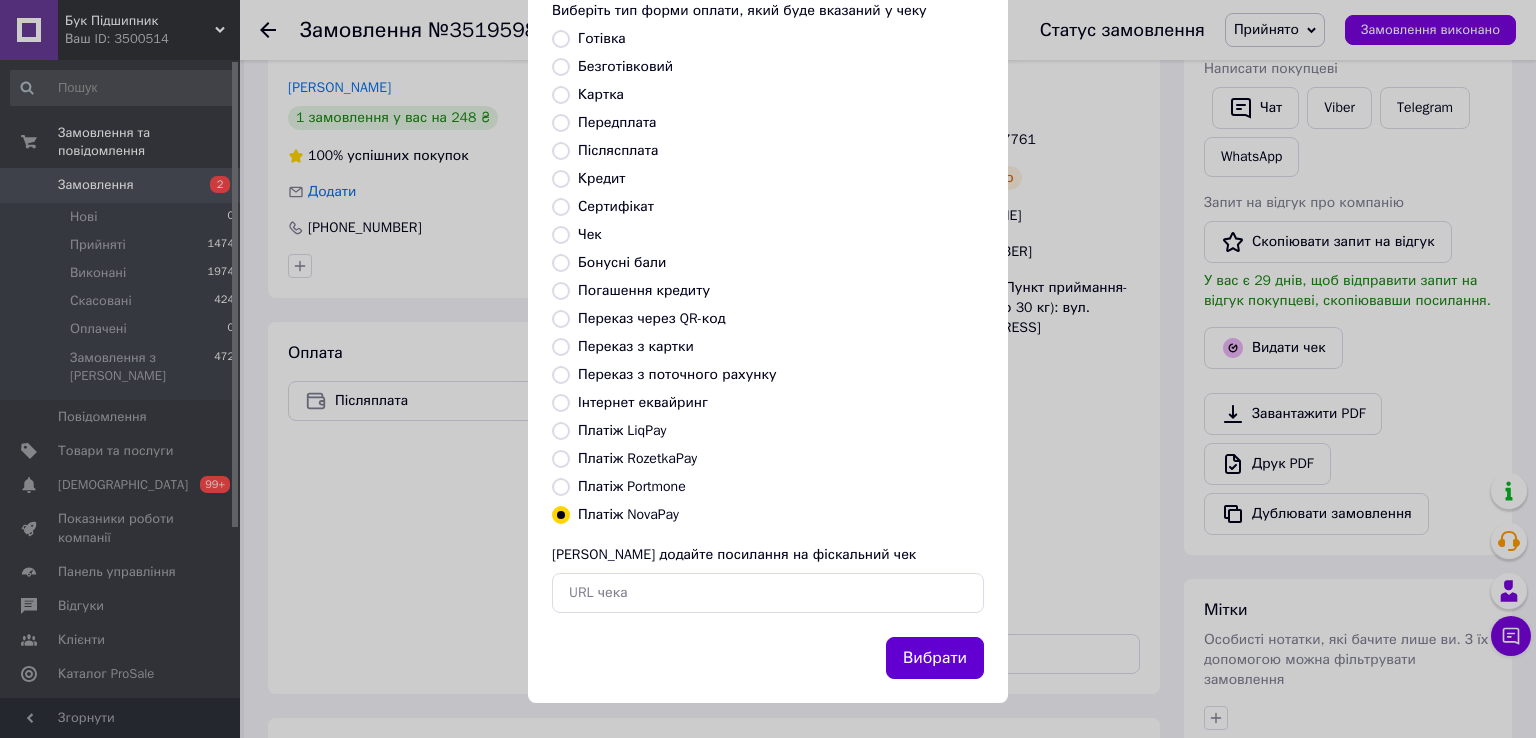 click on "Вибрати" at bounding box center (935, 658) 